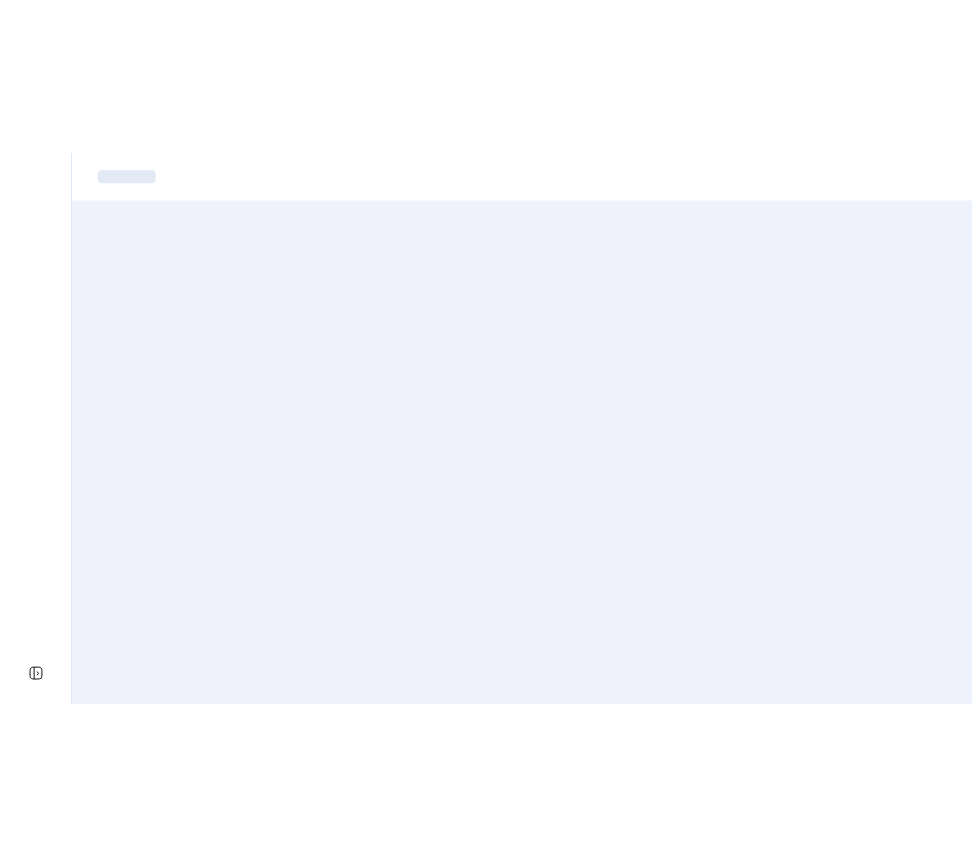 scroll, scrollTop: 0, scrollLeft: 0, axis: both 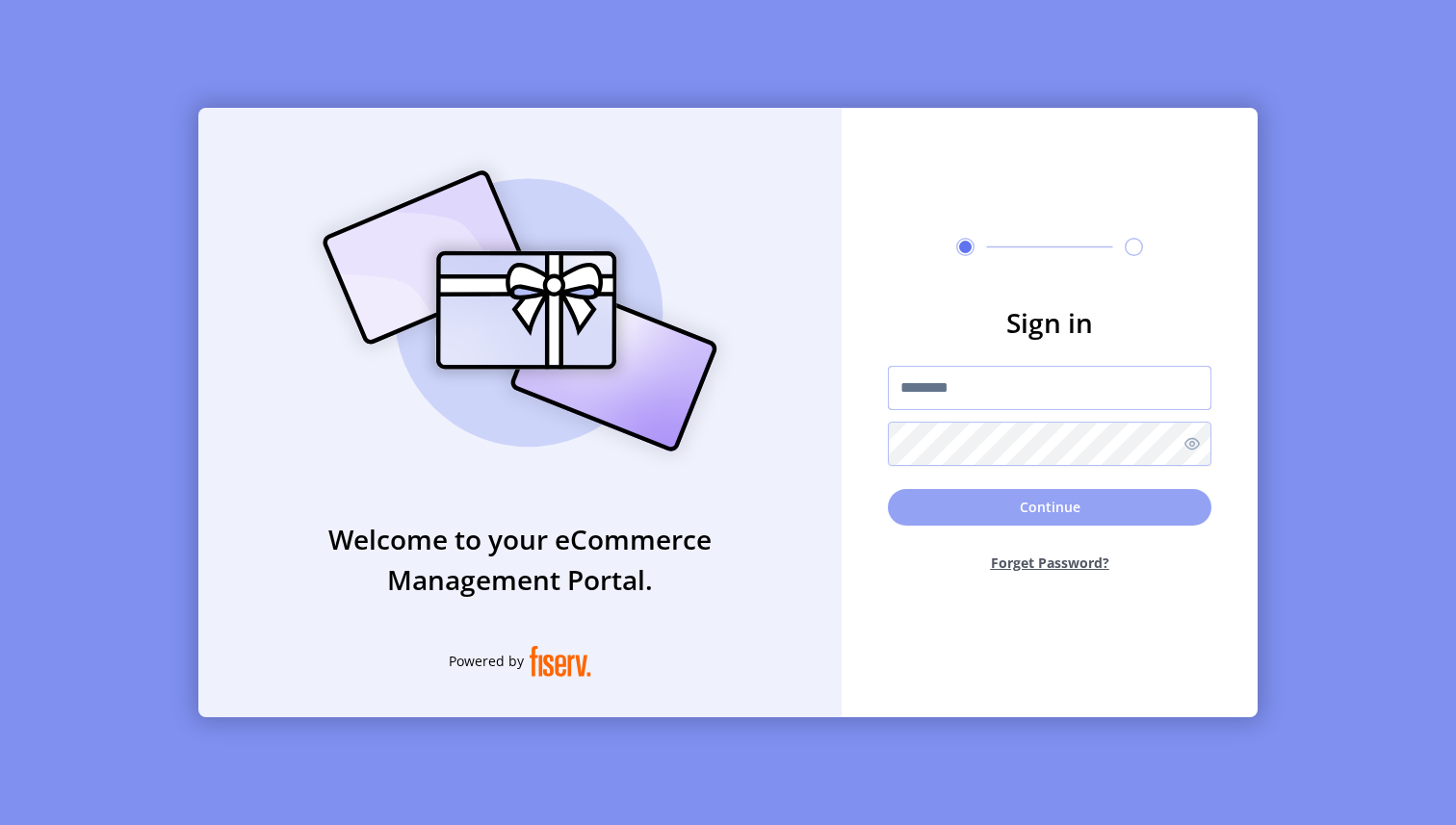 type on "**********" 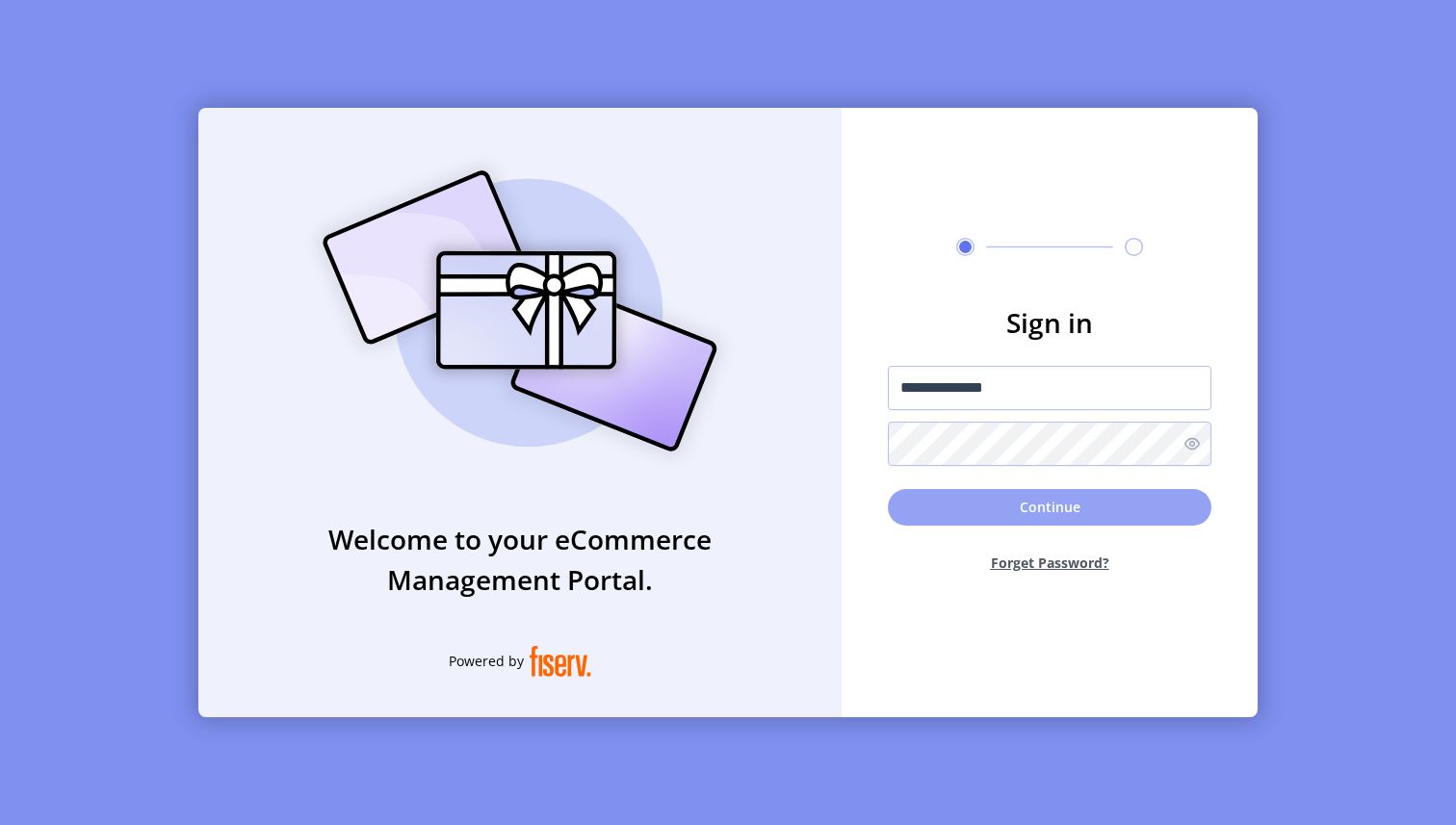 click on "Continue" 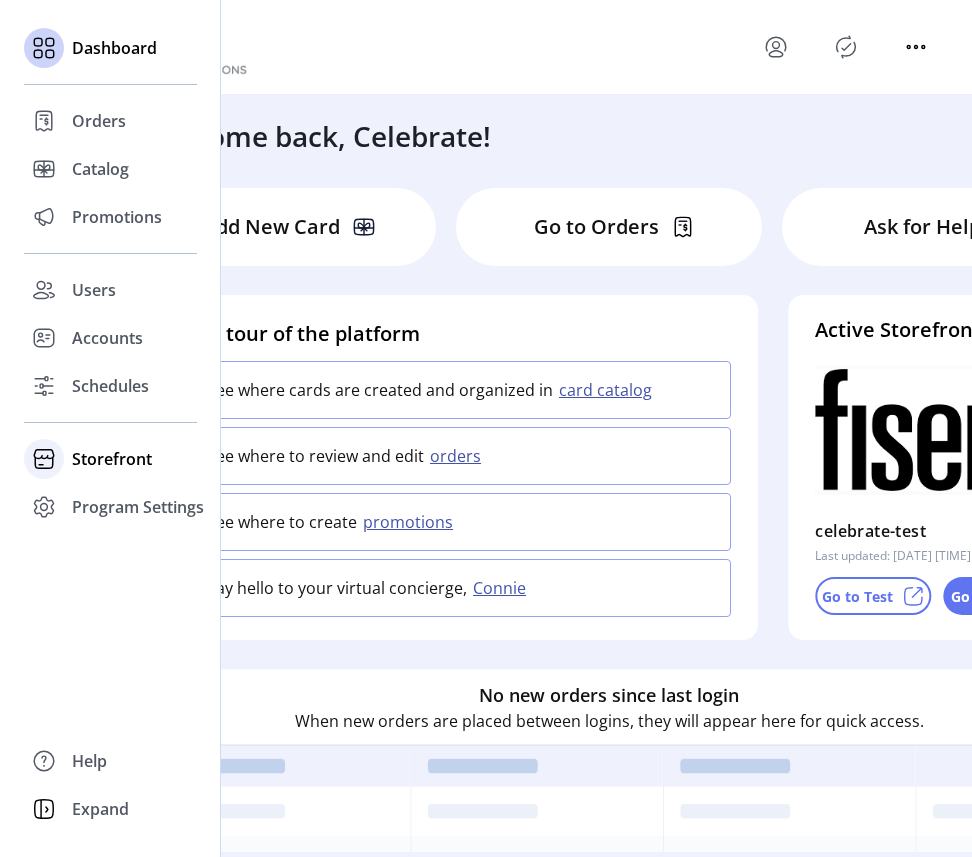 click on "Storefront" 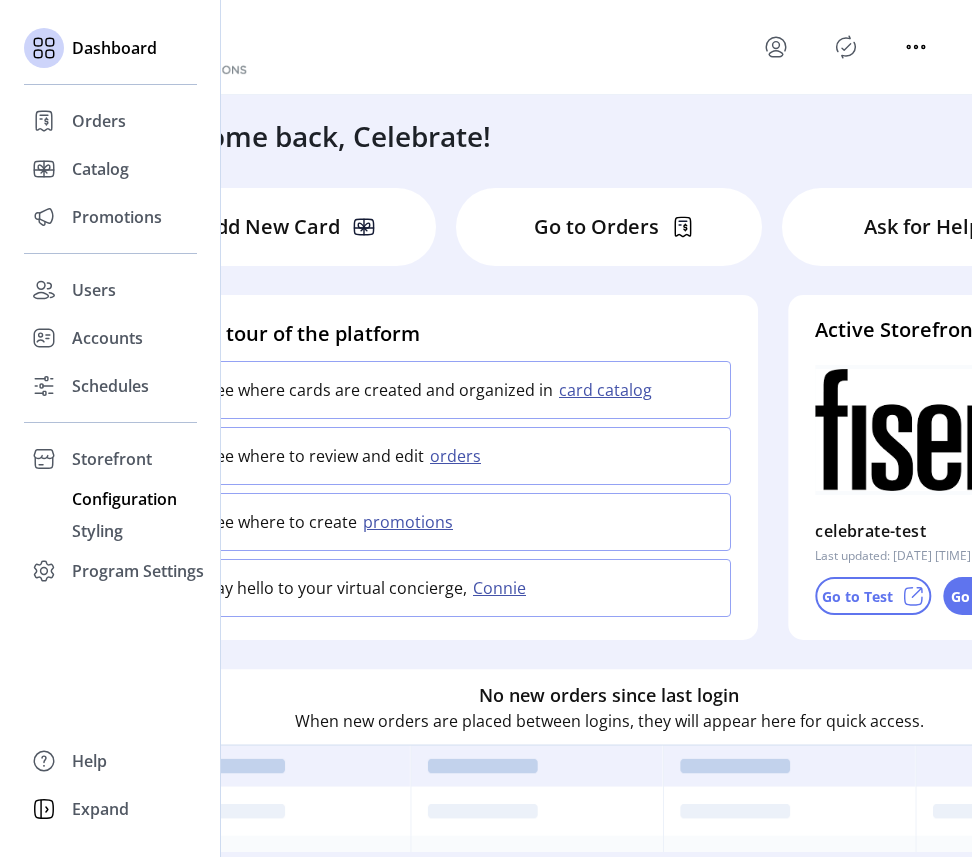click on "Configuration" 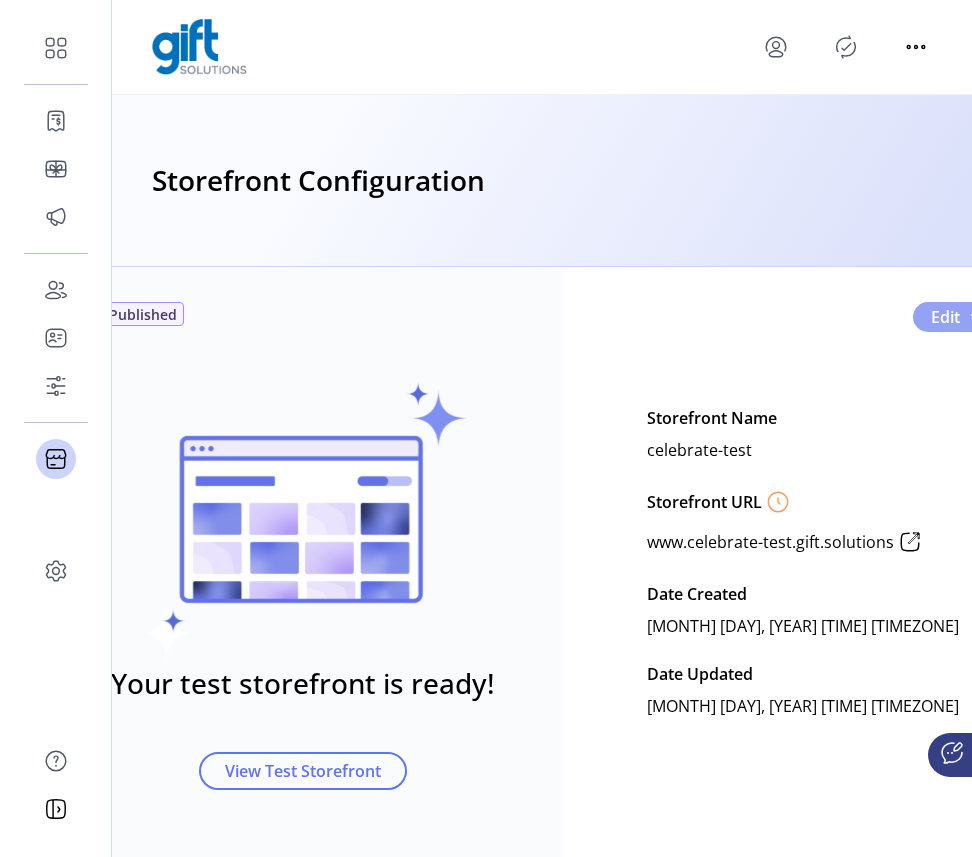 click on "Edit" 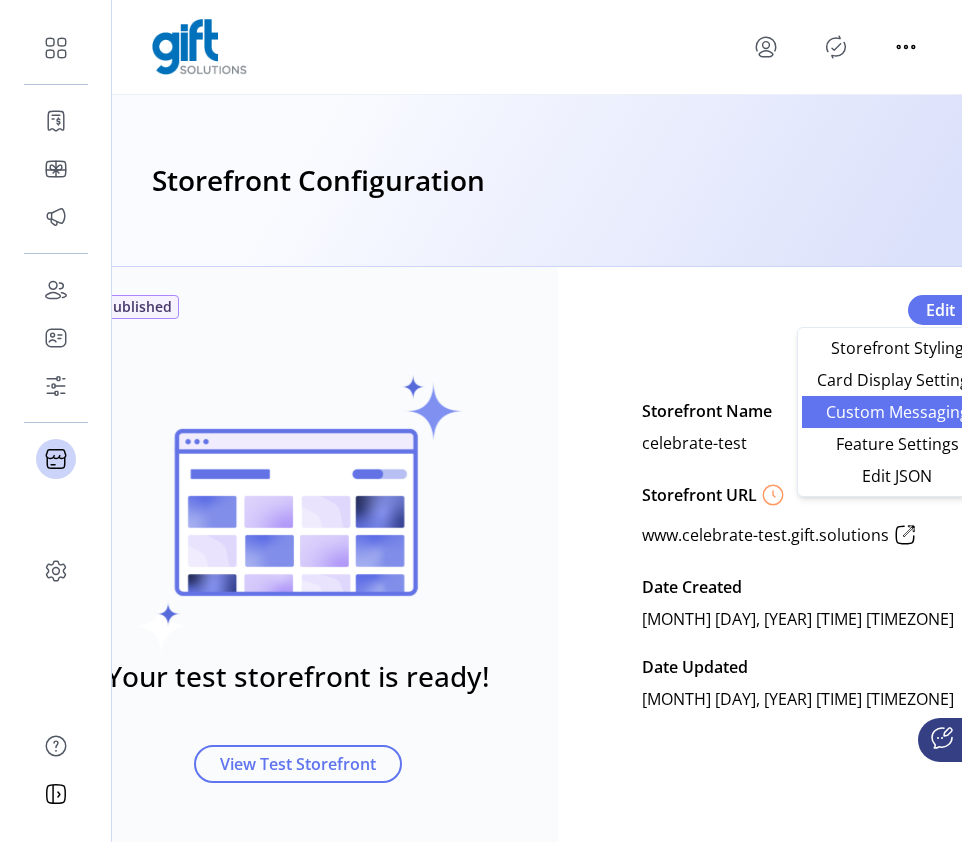 click on "Custom Messaging" at bounding box center [897, 412] 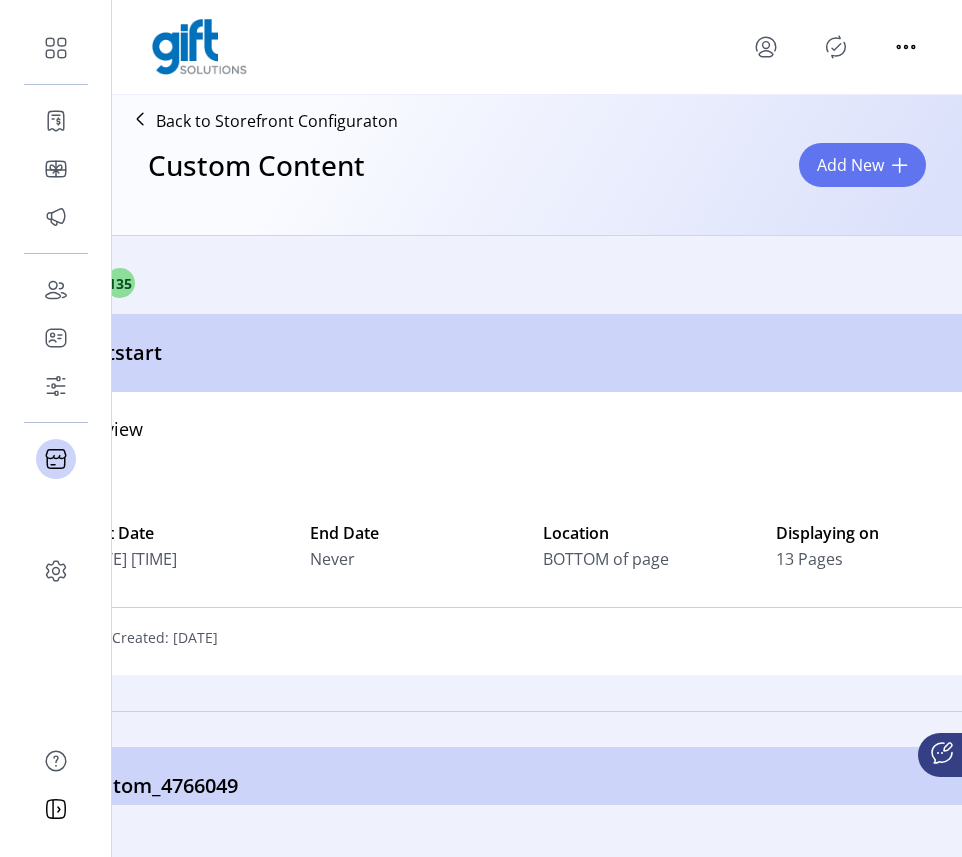 click 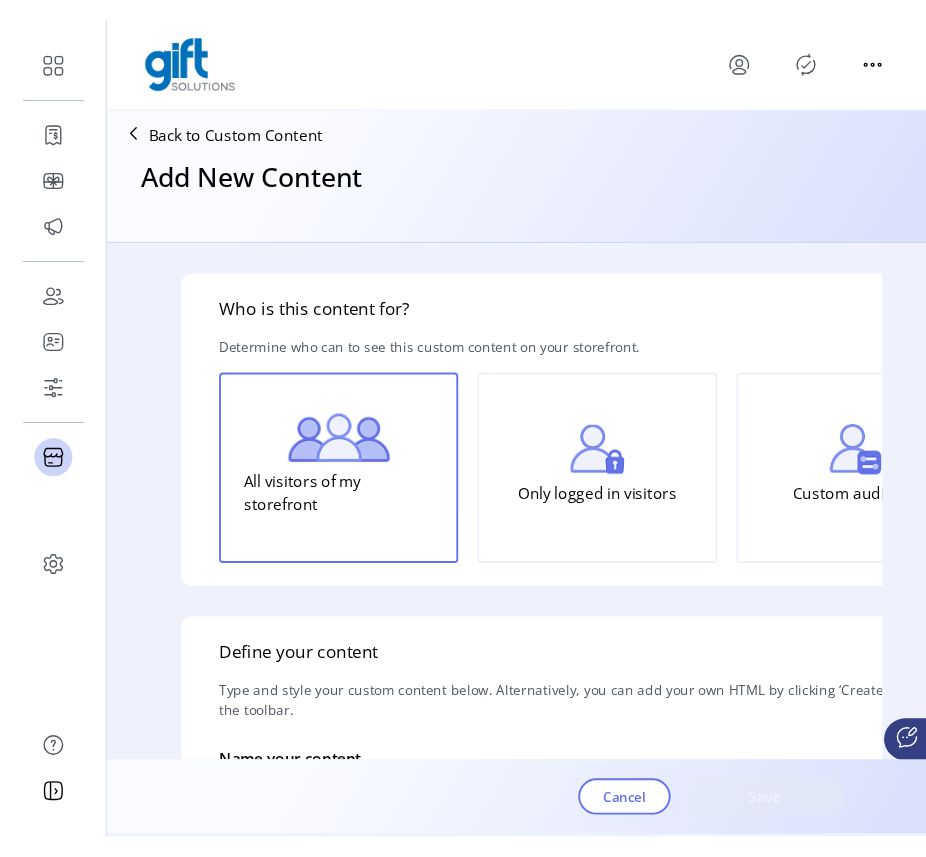 scroll, scrollTop: 0, scrollLeft: 0, axis: both 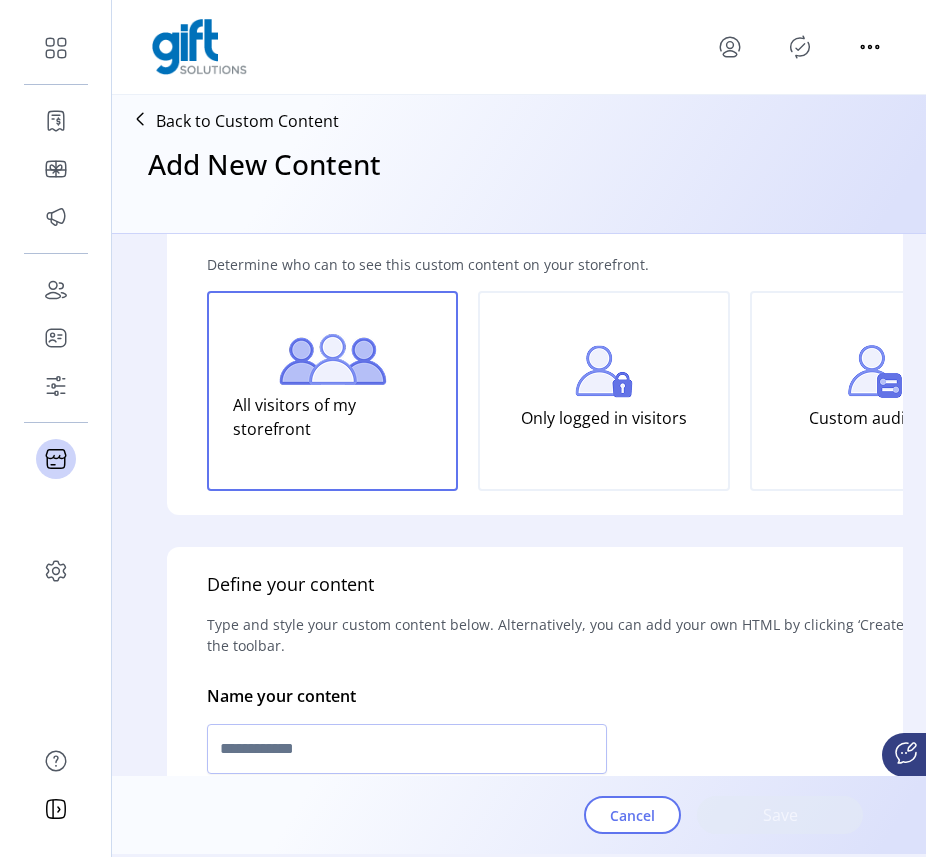 click on "Custom audience" 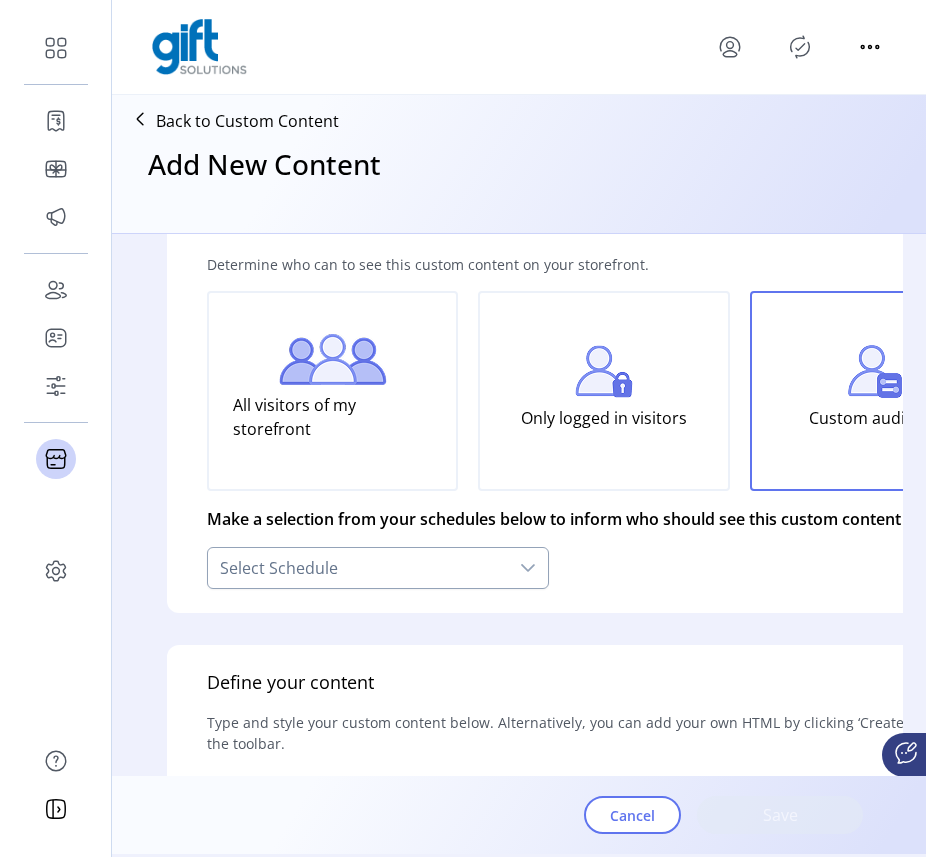 click 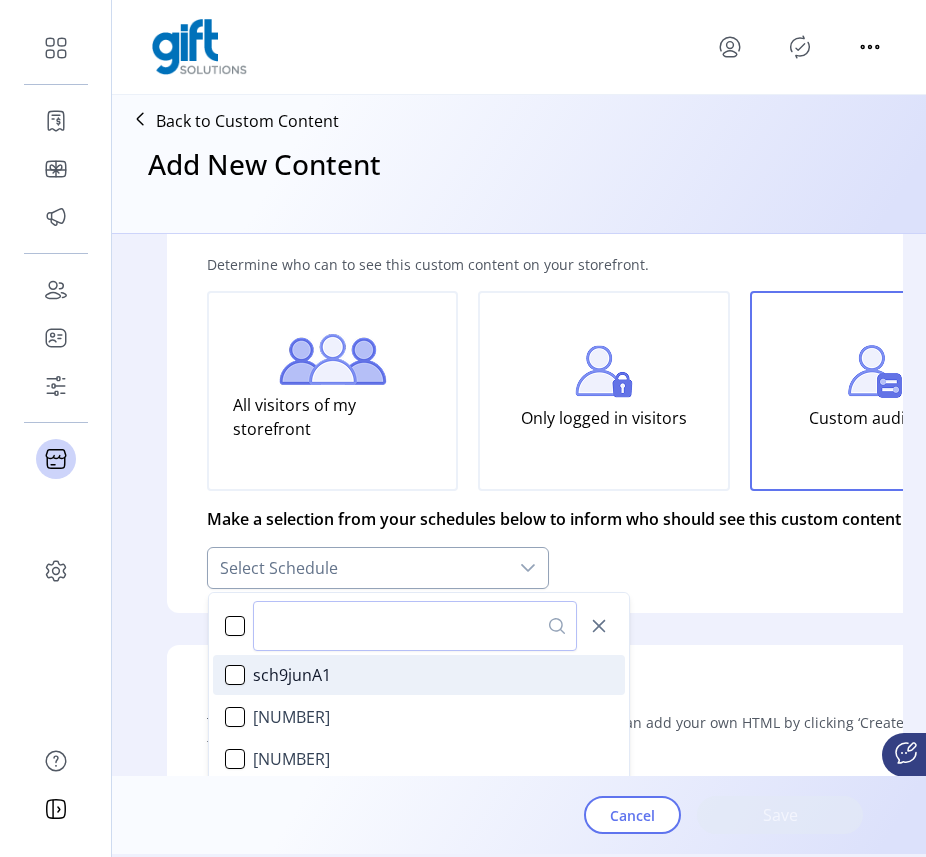 scroll, scrollTop: 12, scrollLeft: 89, axis: both 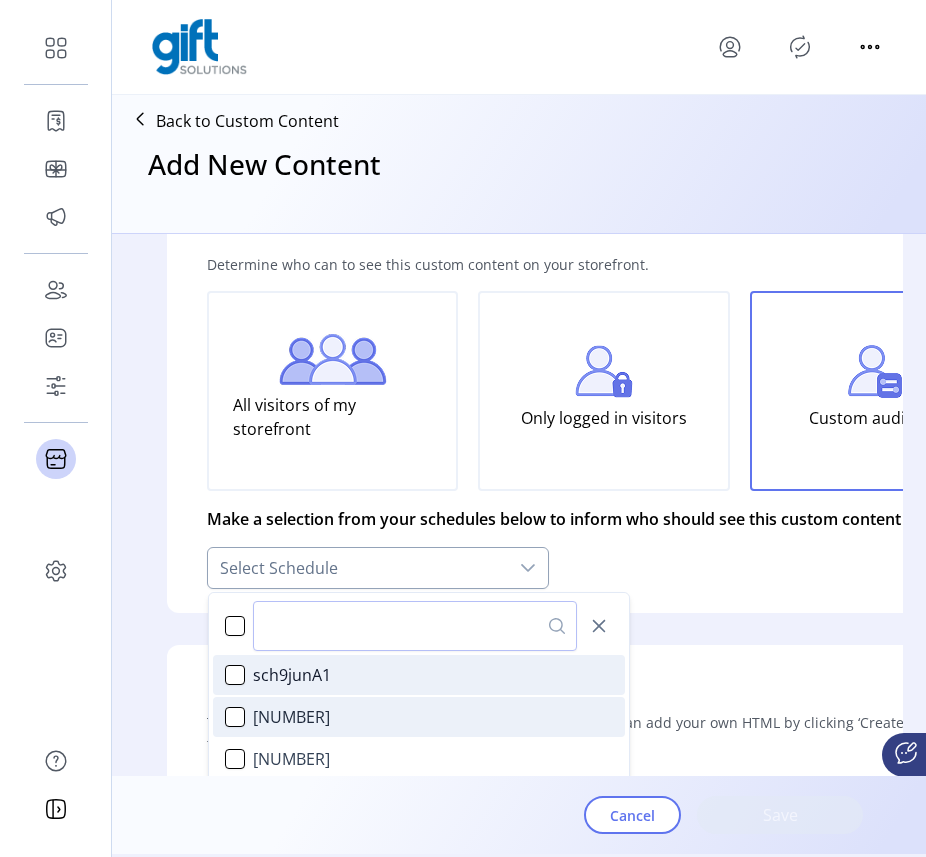 click on "[NUMBER]" at bounding box center [291, 717] 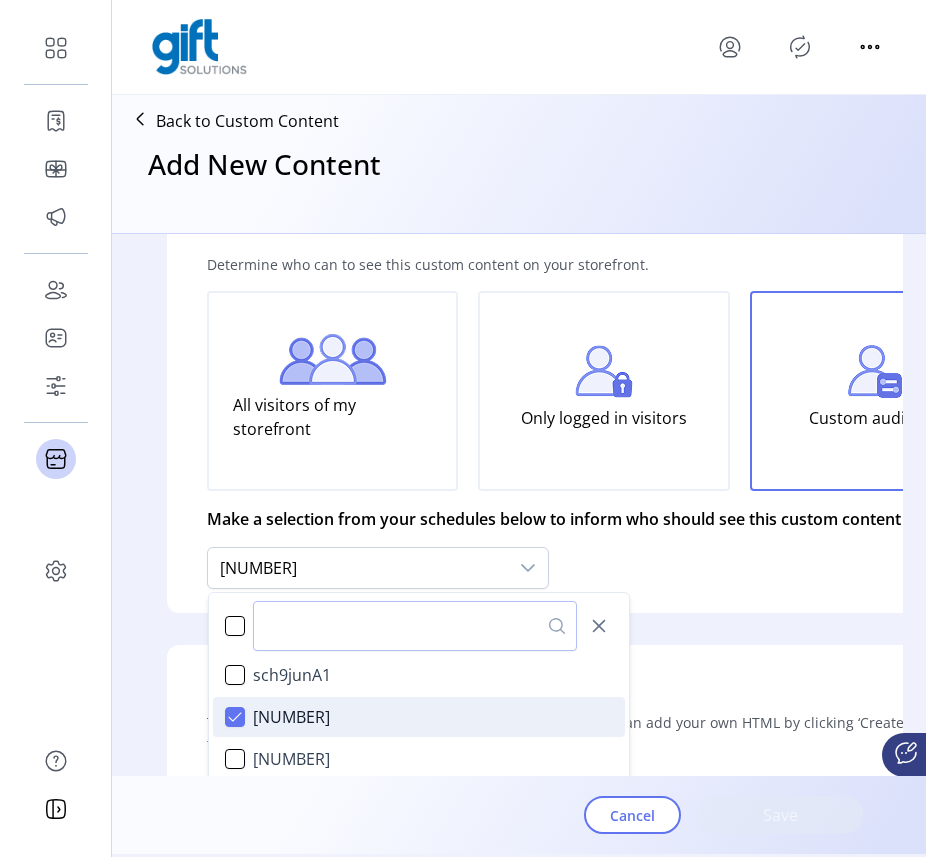 click on "Test Automation Schedule: [DATE][TIME]" 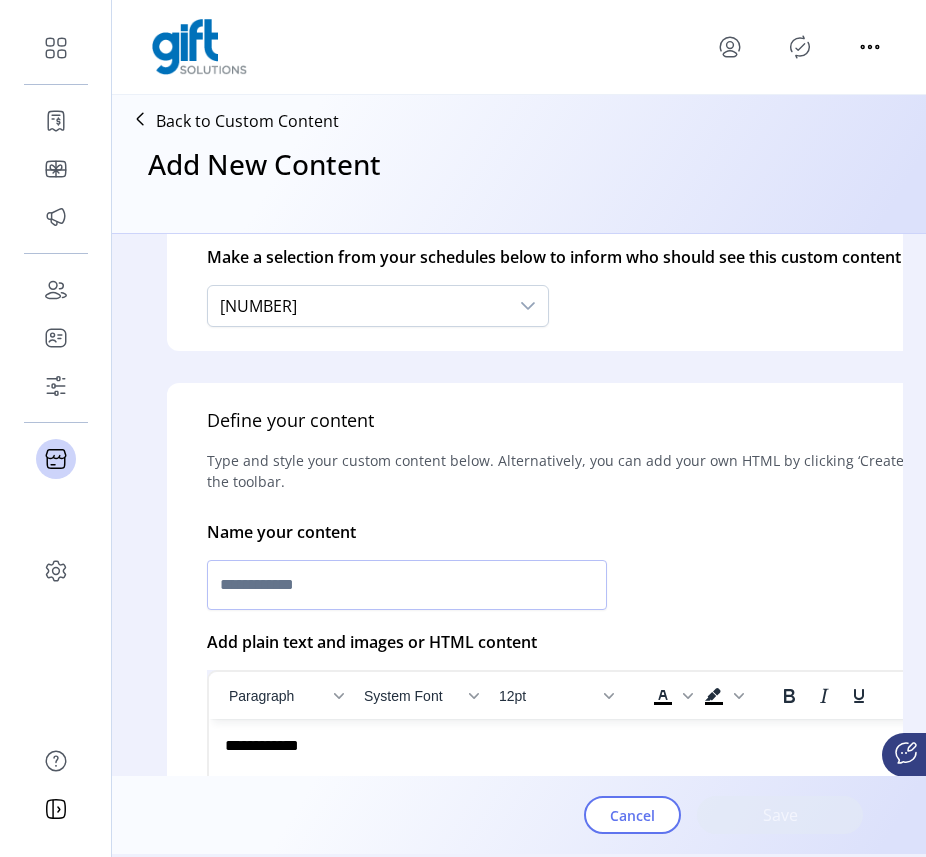 scroll, scrollTop: 343, scrollLeft: 0, axis: vertical 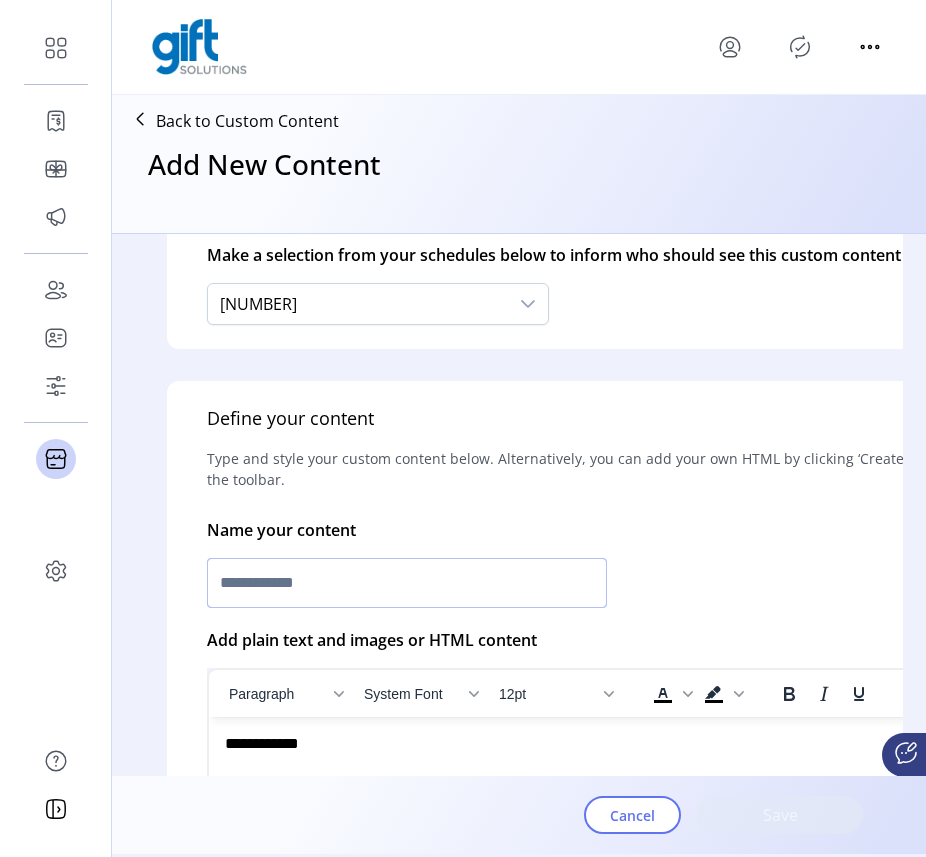 click 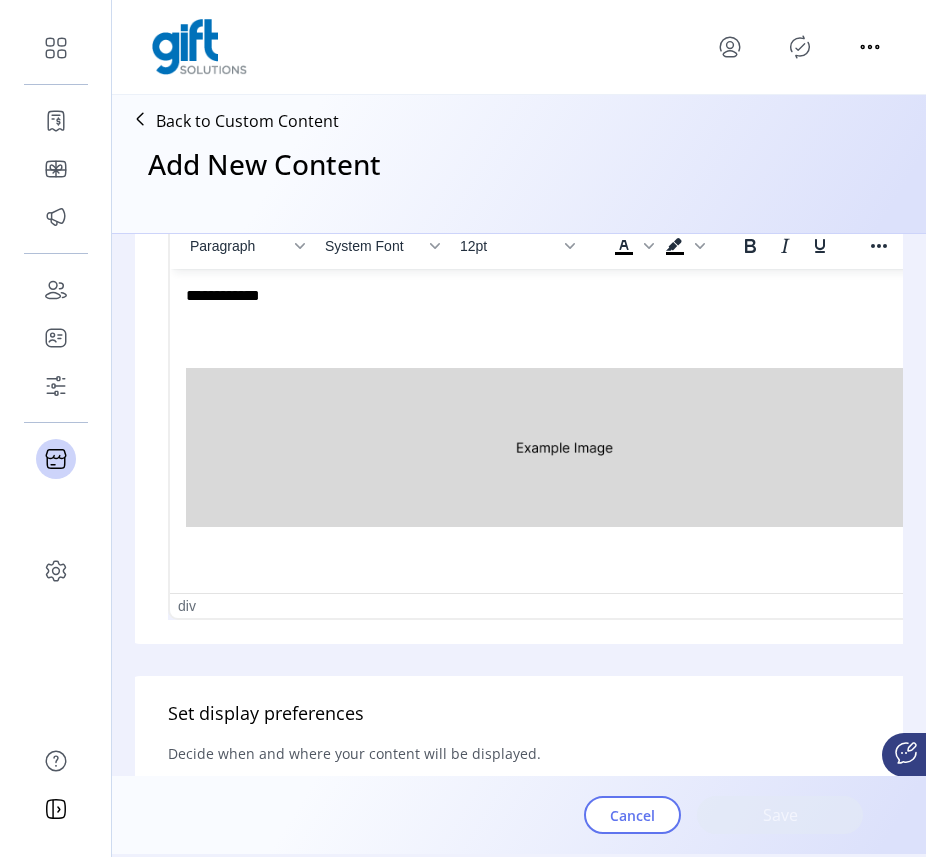 scroll, scrollTop: 803, scrollLeft: 39, axis: both 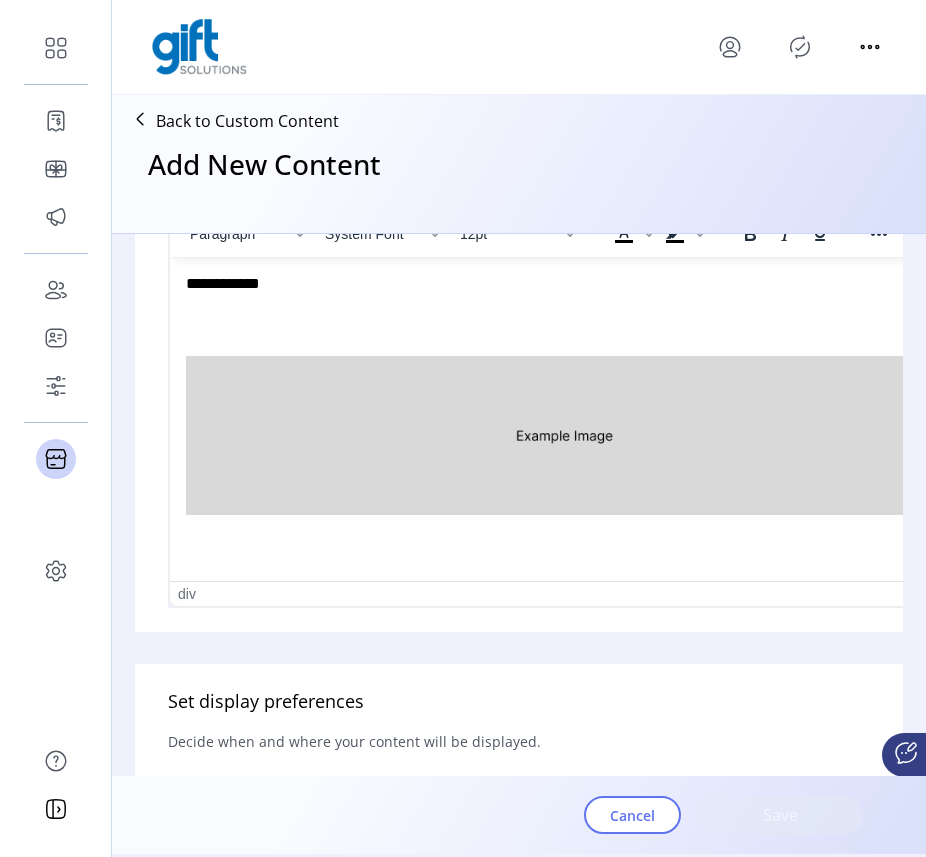 type on "**********" 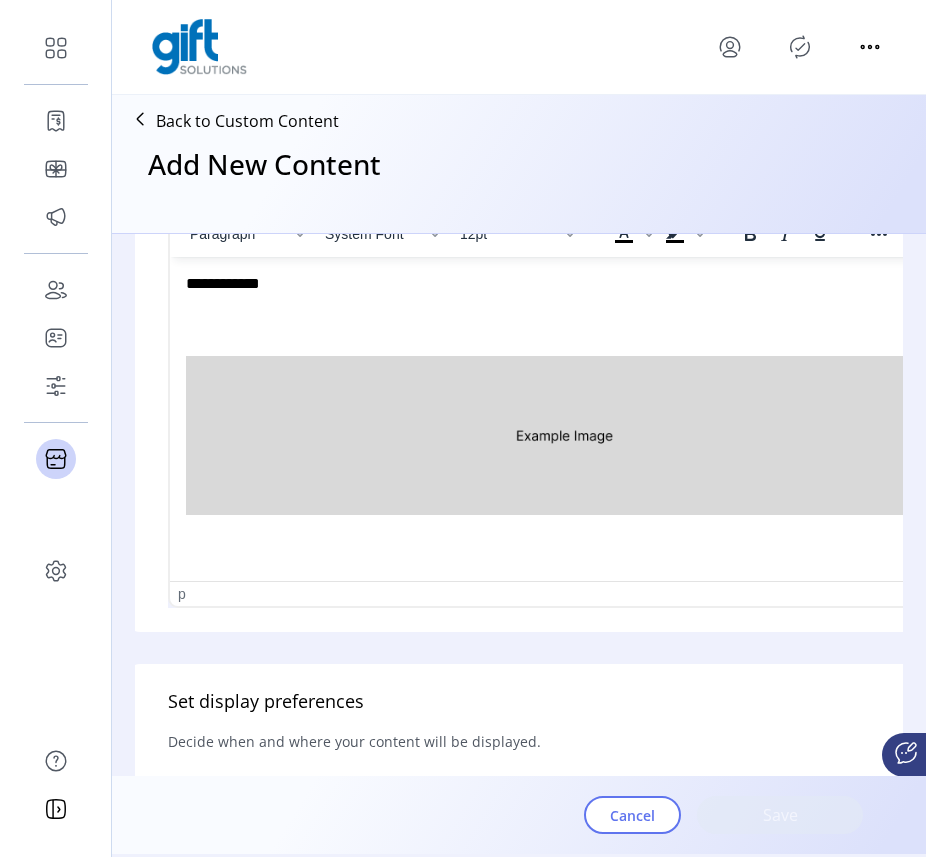 type 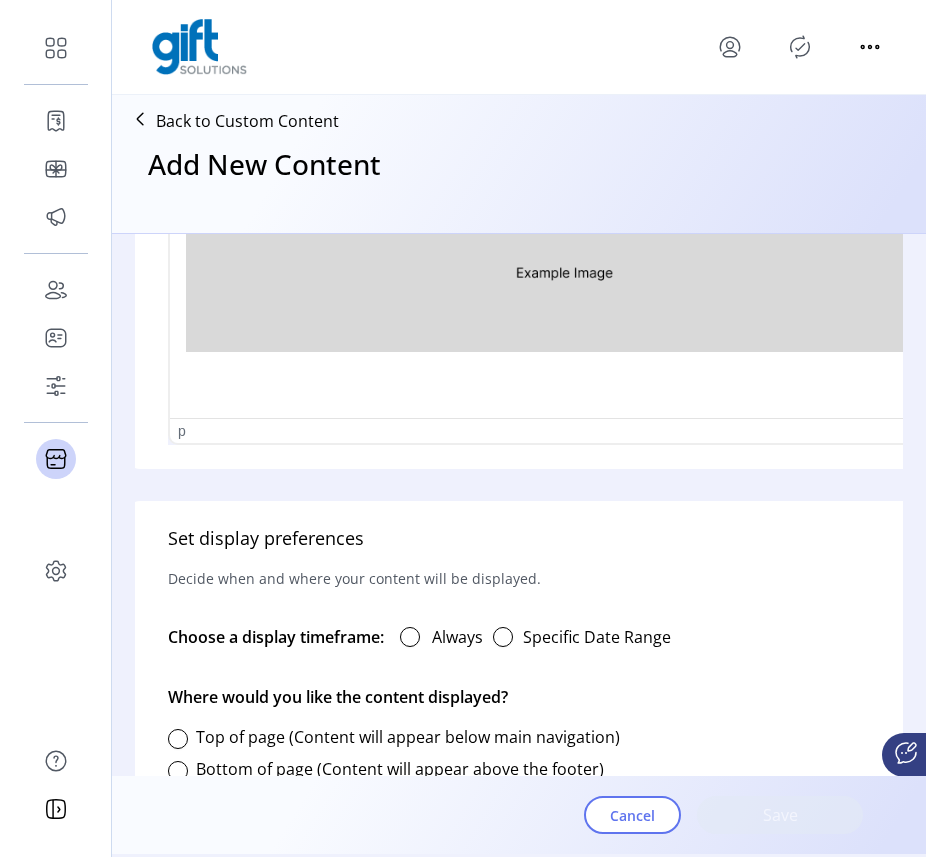 scroll, scrollTop: 755, scrollLeft: 39, axis: both 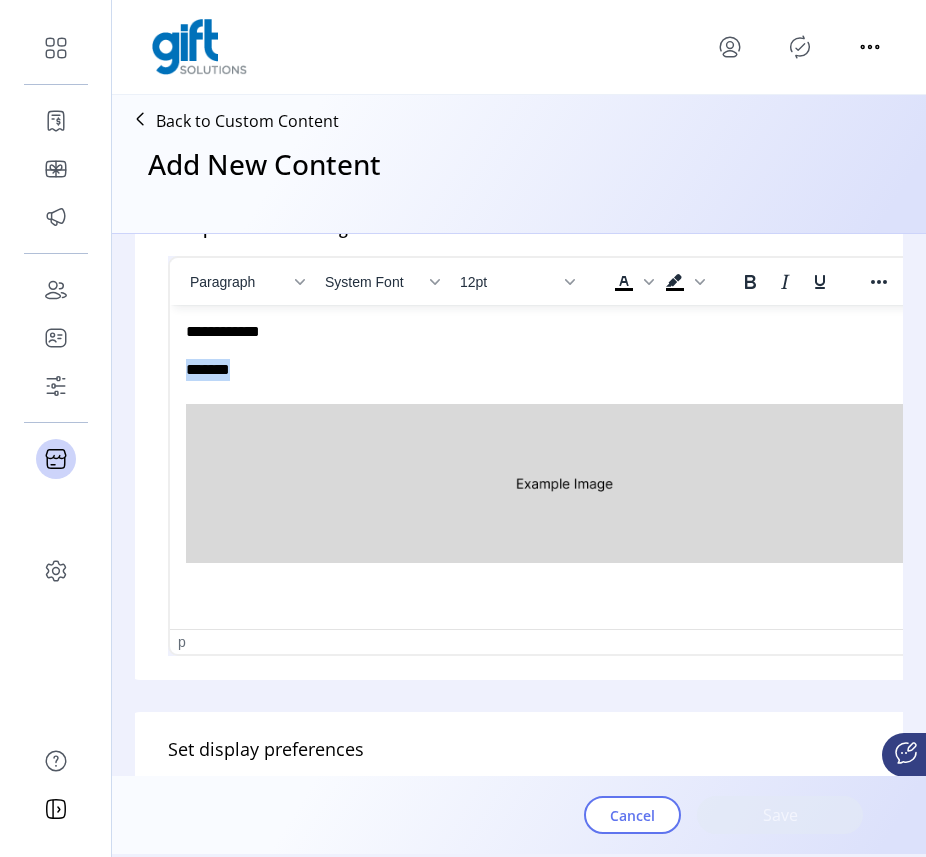 drag, startPoint x: 347, startPoint y: 369, endPoint x: 169, endPoint y: 366, distance: 178.02528 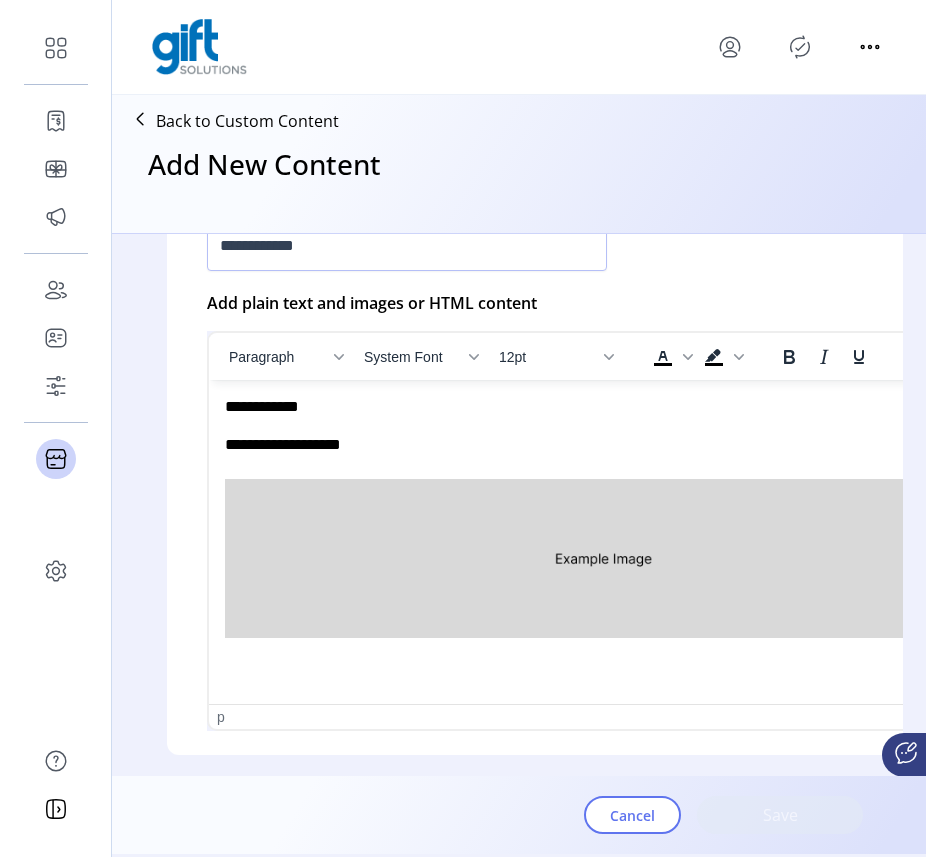 scroll, scrollTop: 693, scrollLeft: 0, axis: vertical 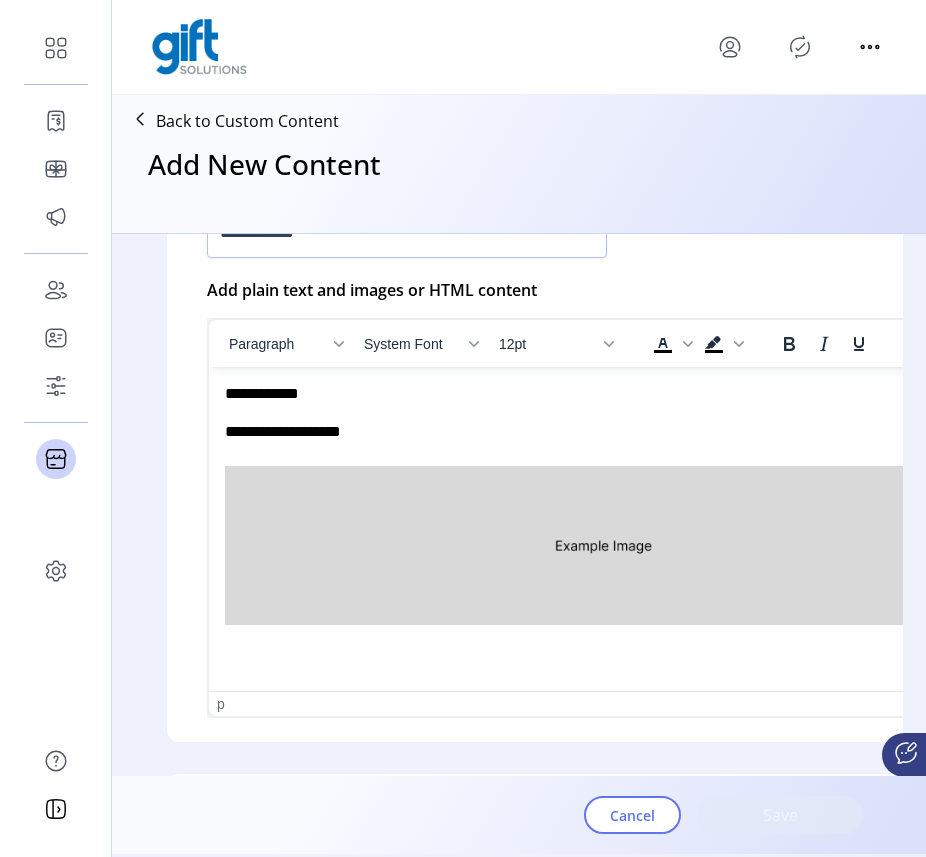 click on "**********" at bounding box center [604, 525] 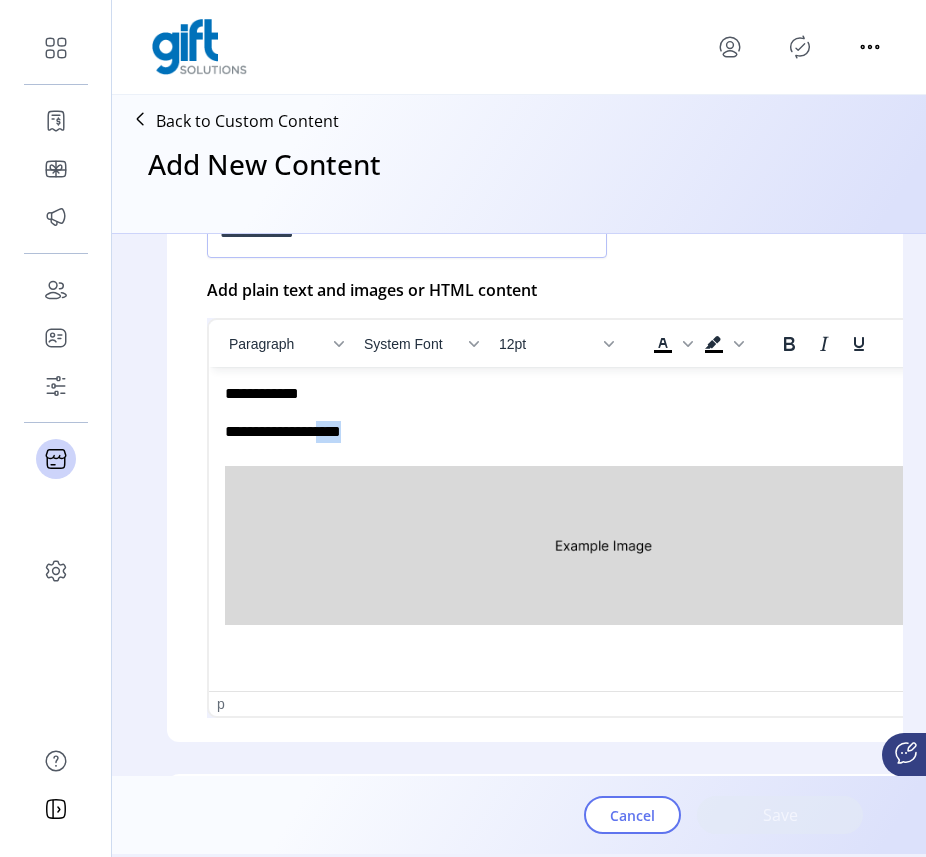 click on "**********" at bounding box center (604, 525) 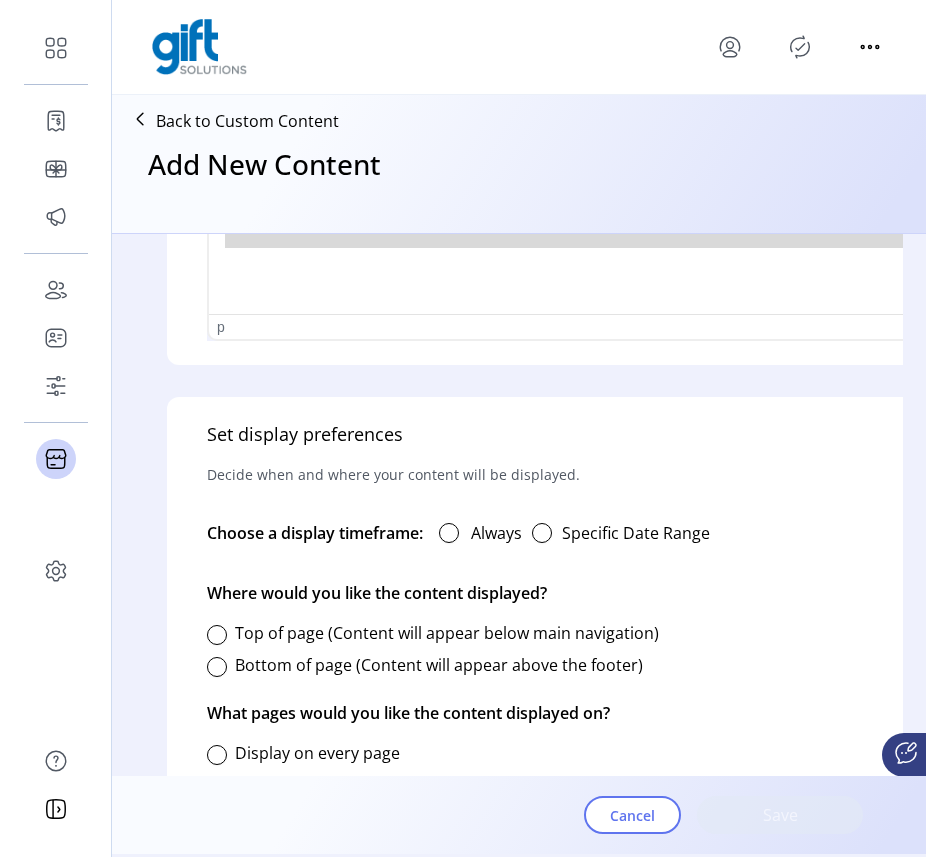 scroll, scrollTop: 1081, scrollLeft: 0, axis: vertical 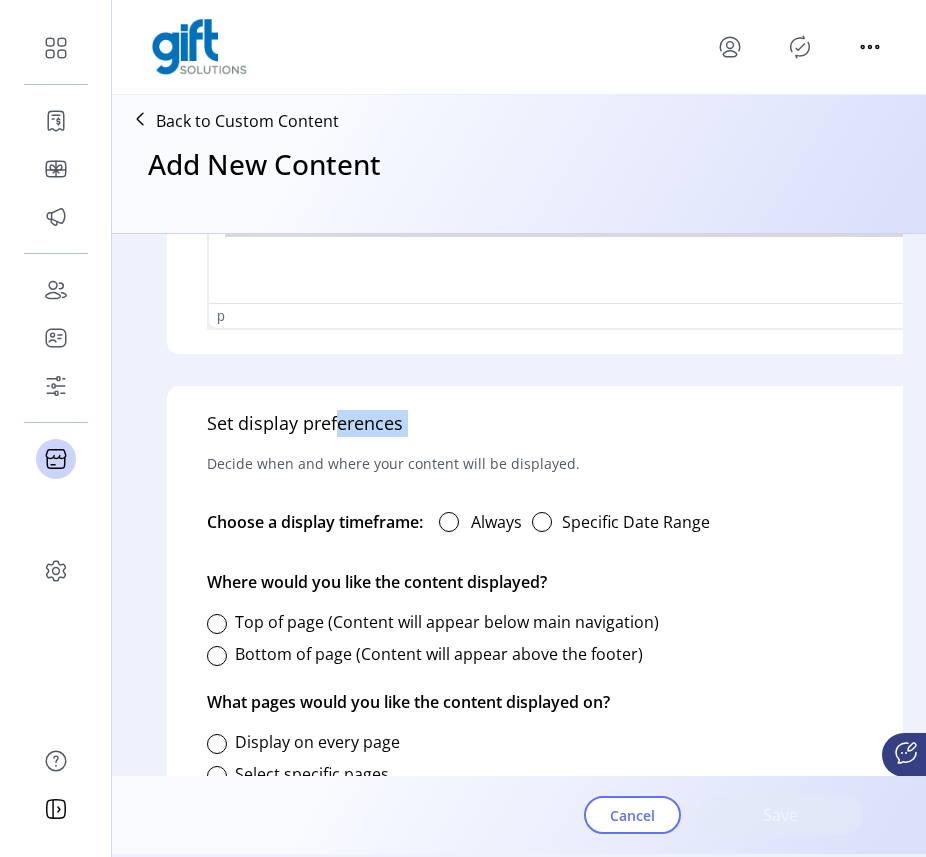drag, startPoint x: 335, startPoint y: 411, endPoint x: 431, endPoint y: 428, distance: 97.49359 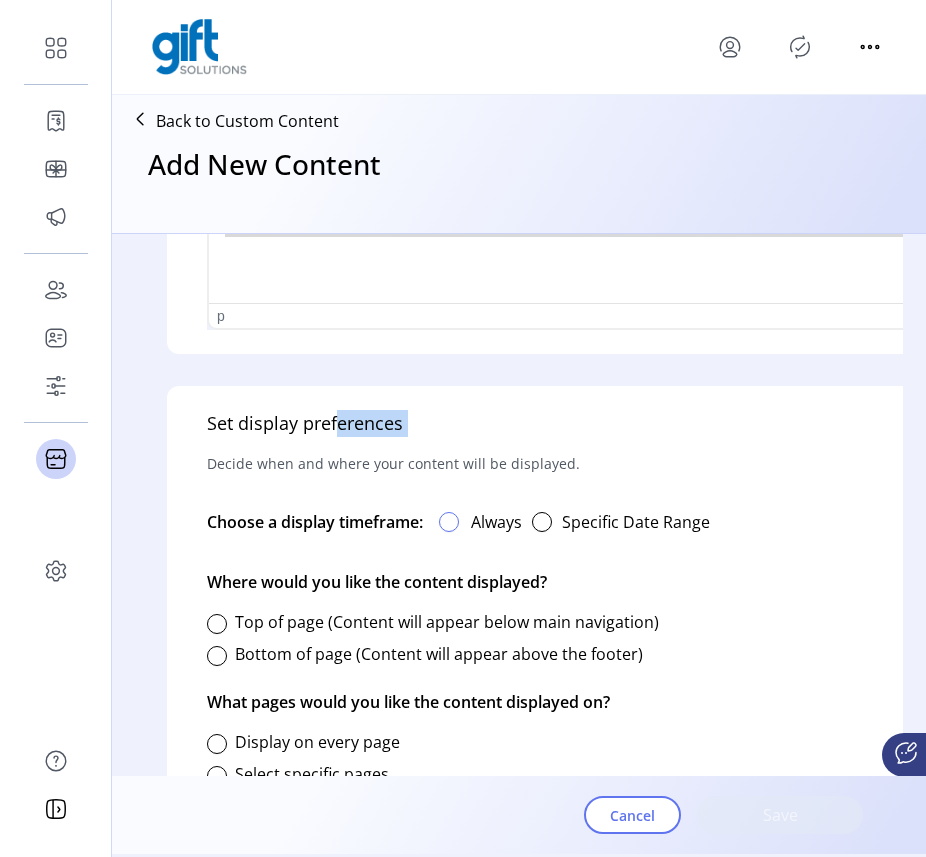 click 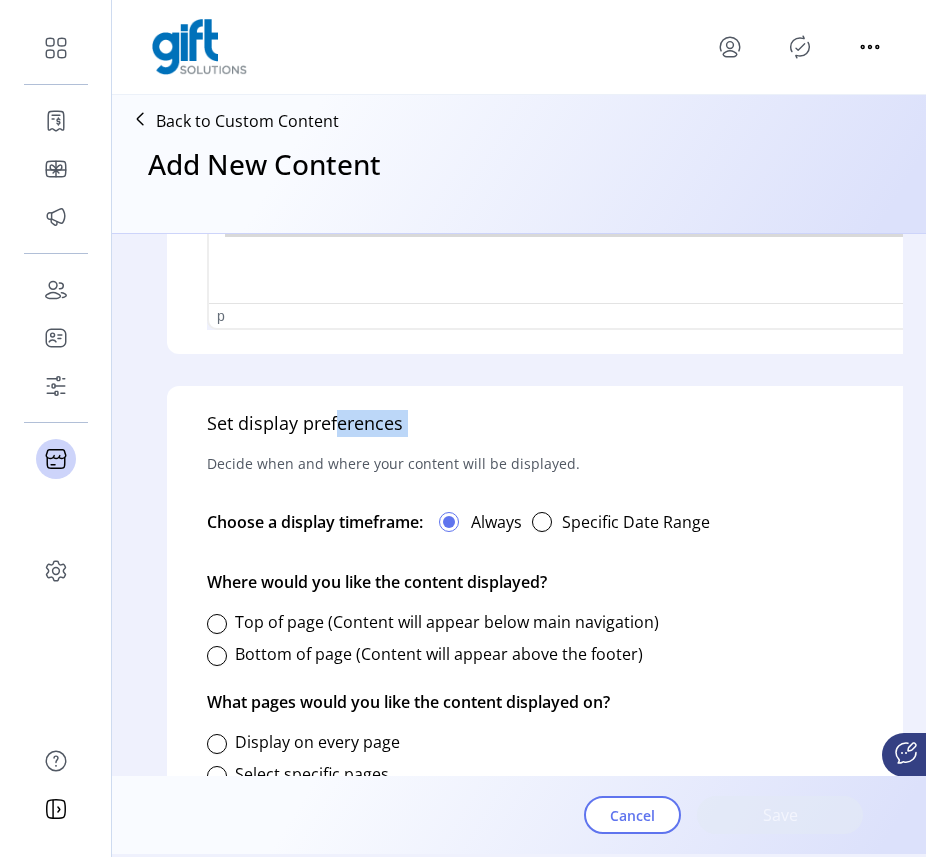 scroll, scrollTop: 11, scrollLeft: 6, axis: both 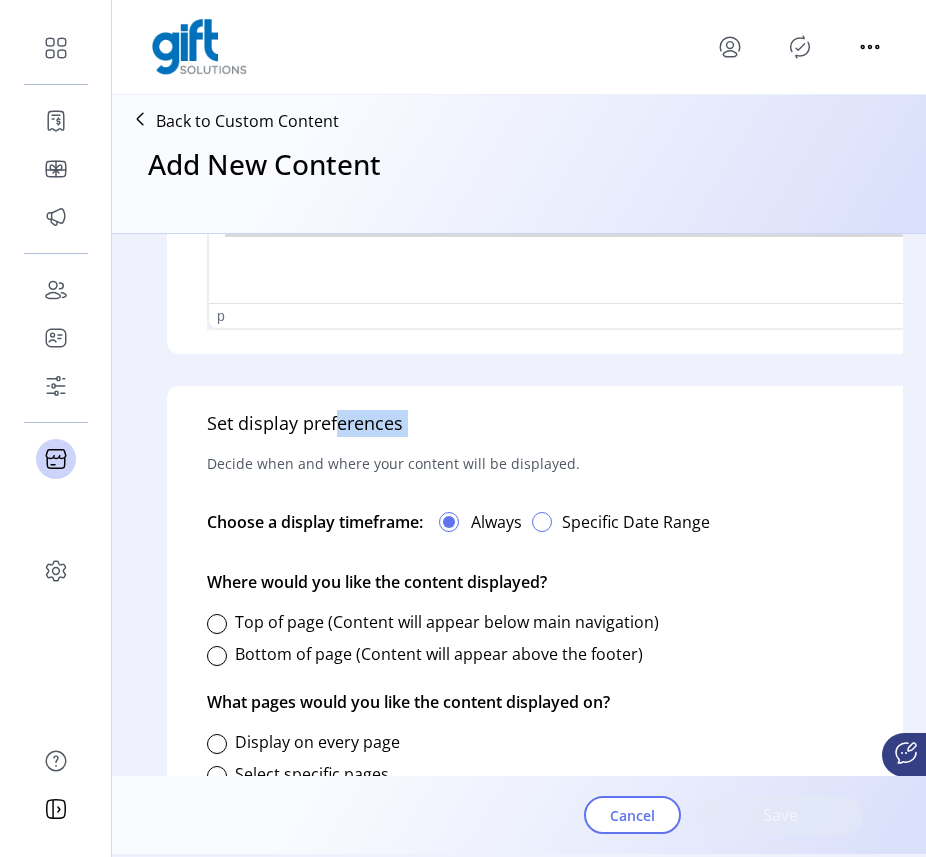 click 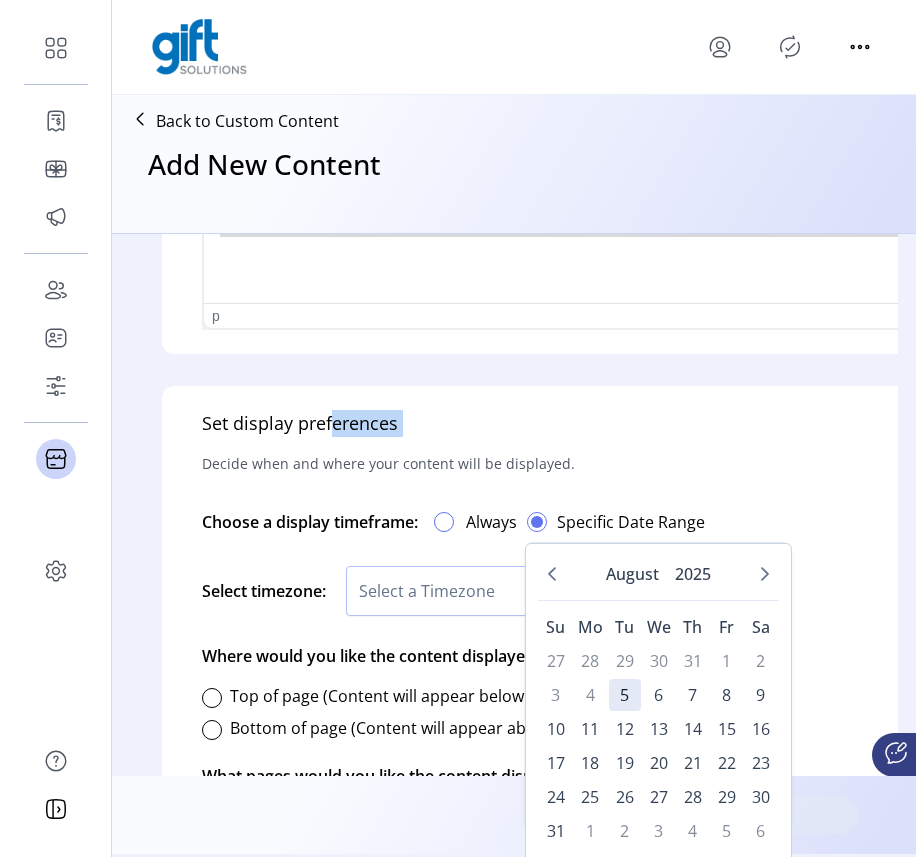 click 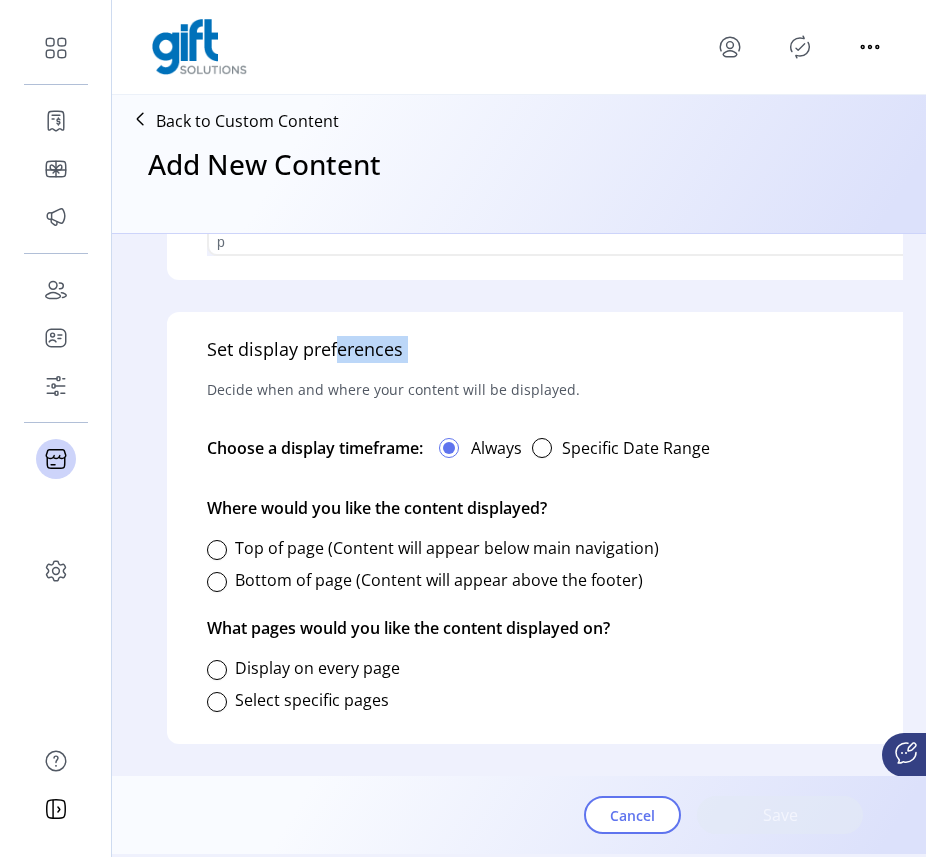 scroll, scrollTop: 1170, scrollLeft: 0, axis: vertical 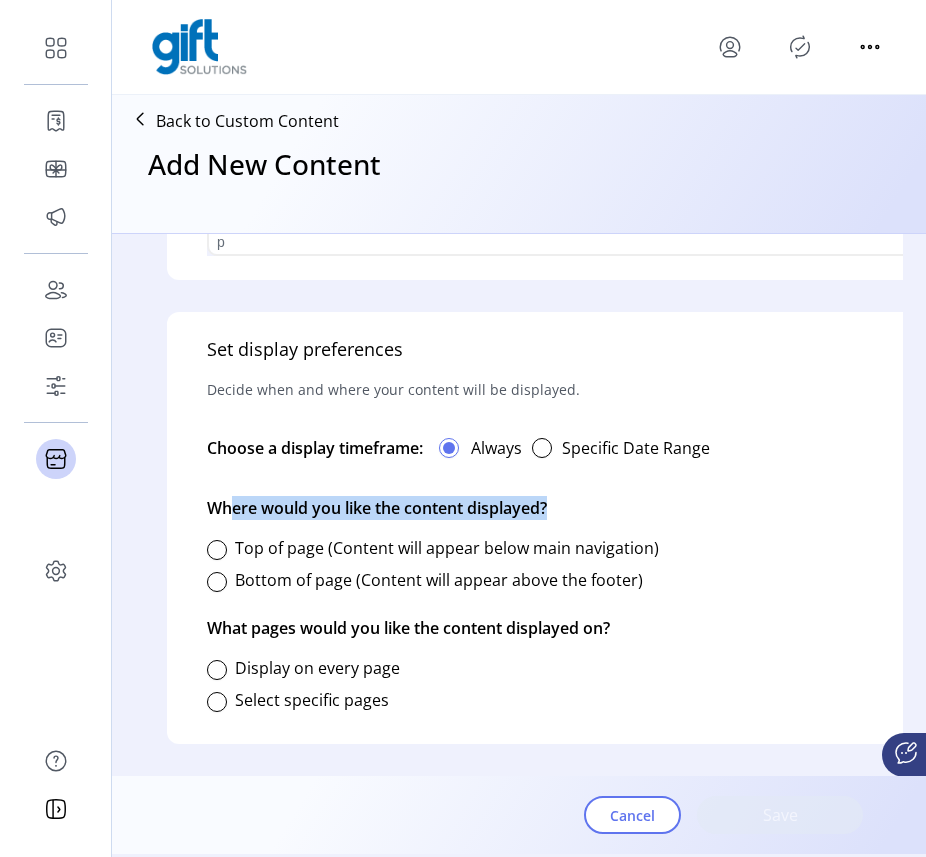 drag, startPoint x: 228, startPoint y: 488, endPoint x: 543, endPoint y: 506, distance: 315.51385 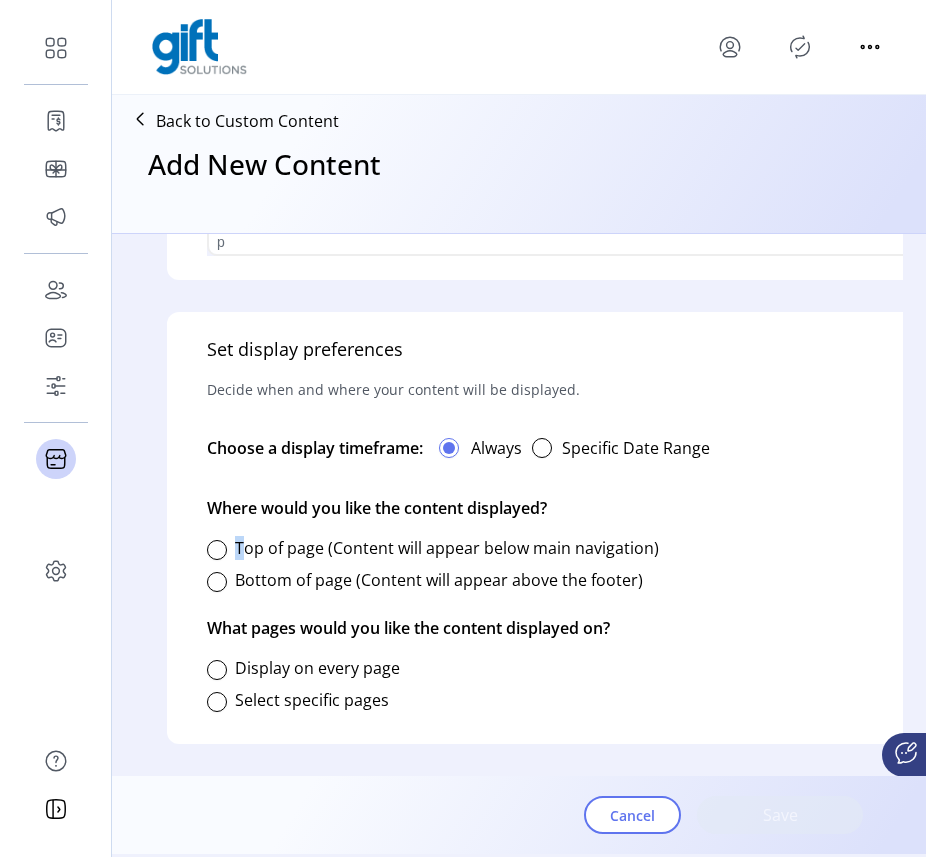 drag, startPoint x: 570, startPoint y: 497, endPoint x: 586, endPoint y: 494, distance: 16.27882 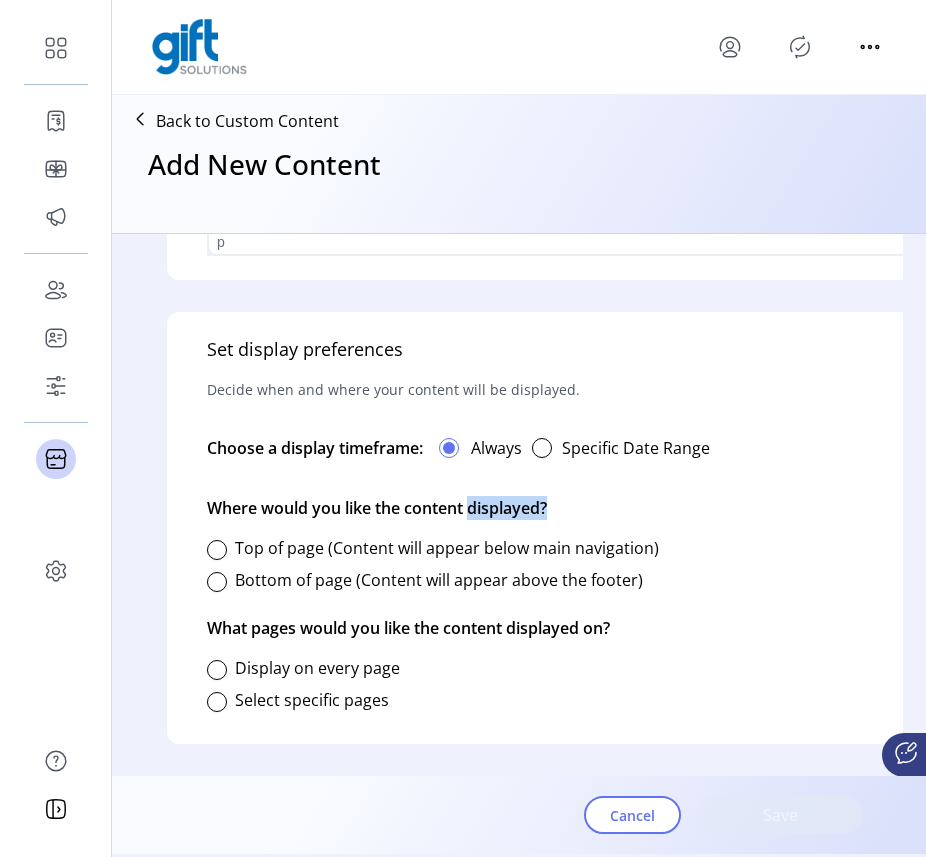 drag, startPoint x: 569, startPoint y: 495, endPoint x: 473, endPoint y: 500, distance: 96.13012 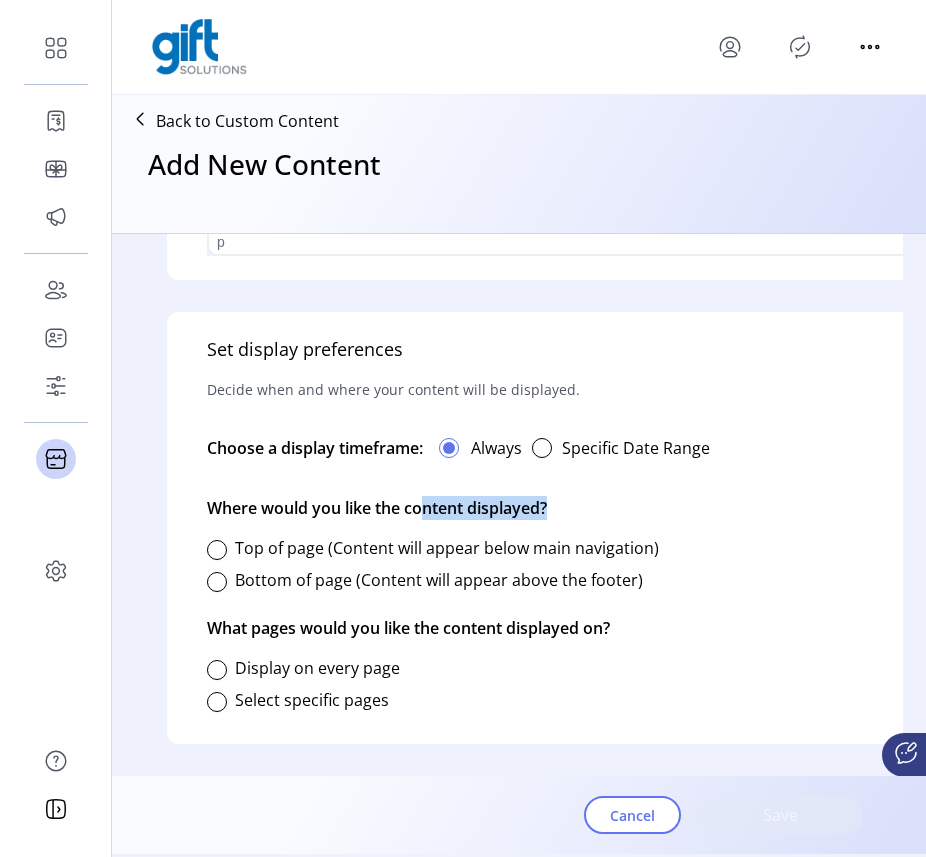 drag, startPoint x: 565, startPoint y: 494, endPoint x: 430, endPoint y: 486, distance: 135.23683 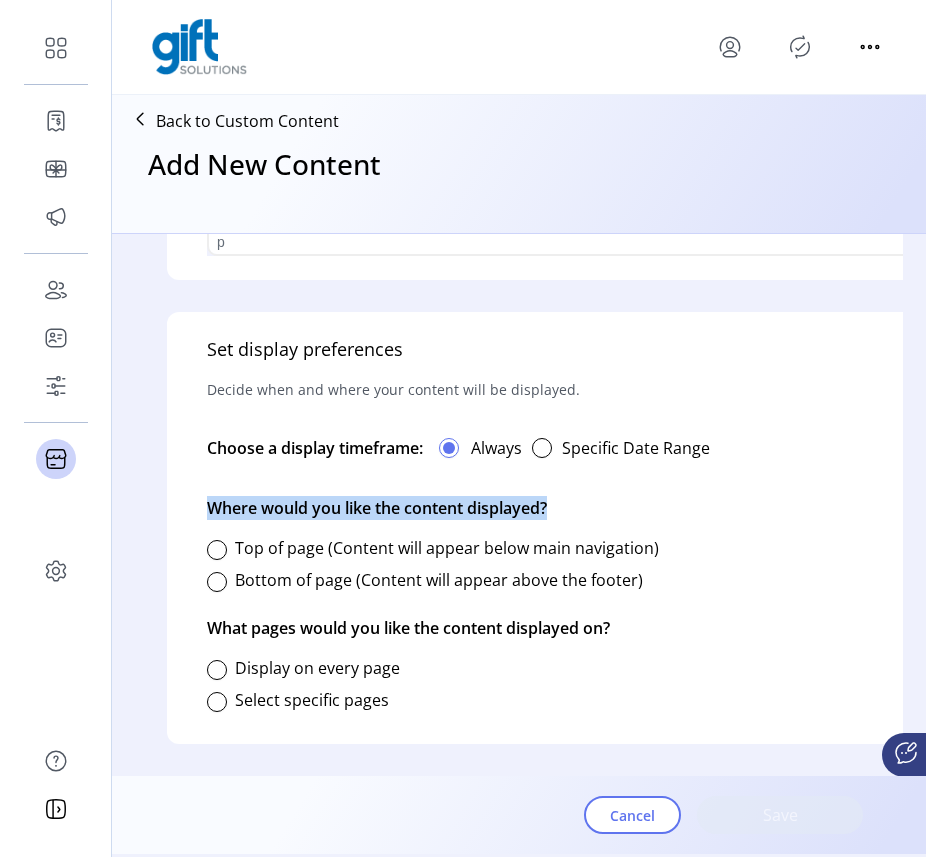 drag, startPoint x: 204, startPoint y: 491, endPoint x: 552, endPoint y: 504, distance: 348.24274 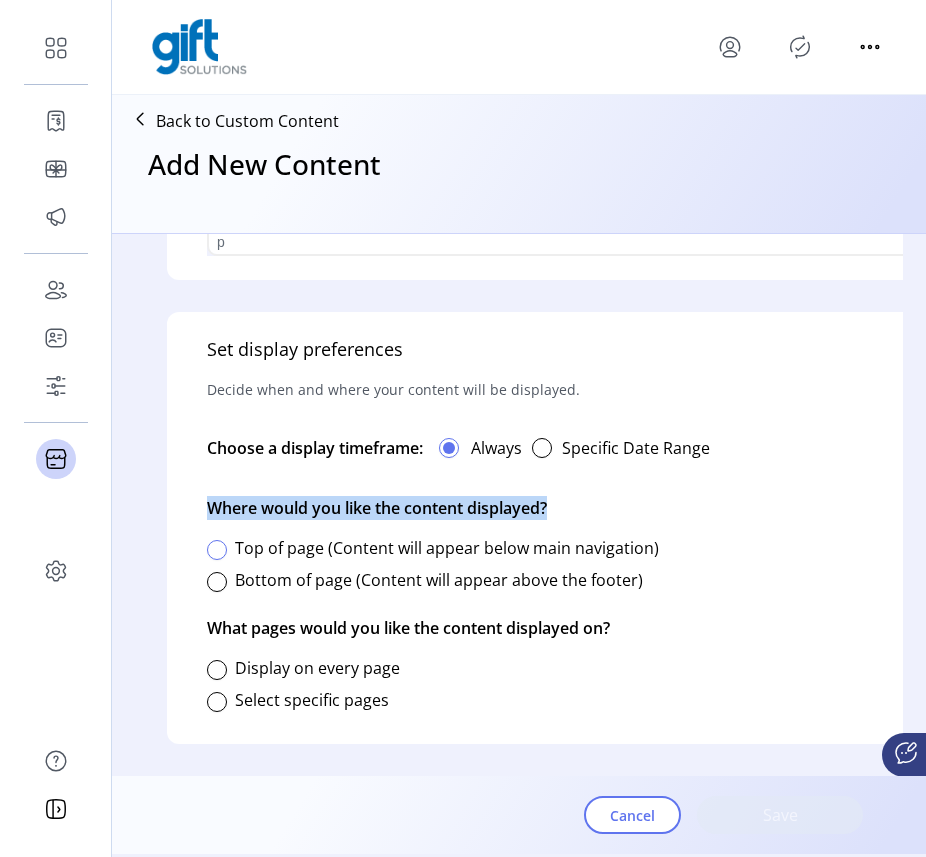 click 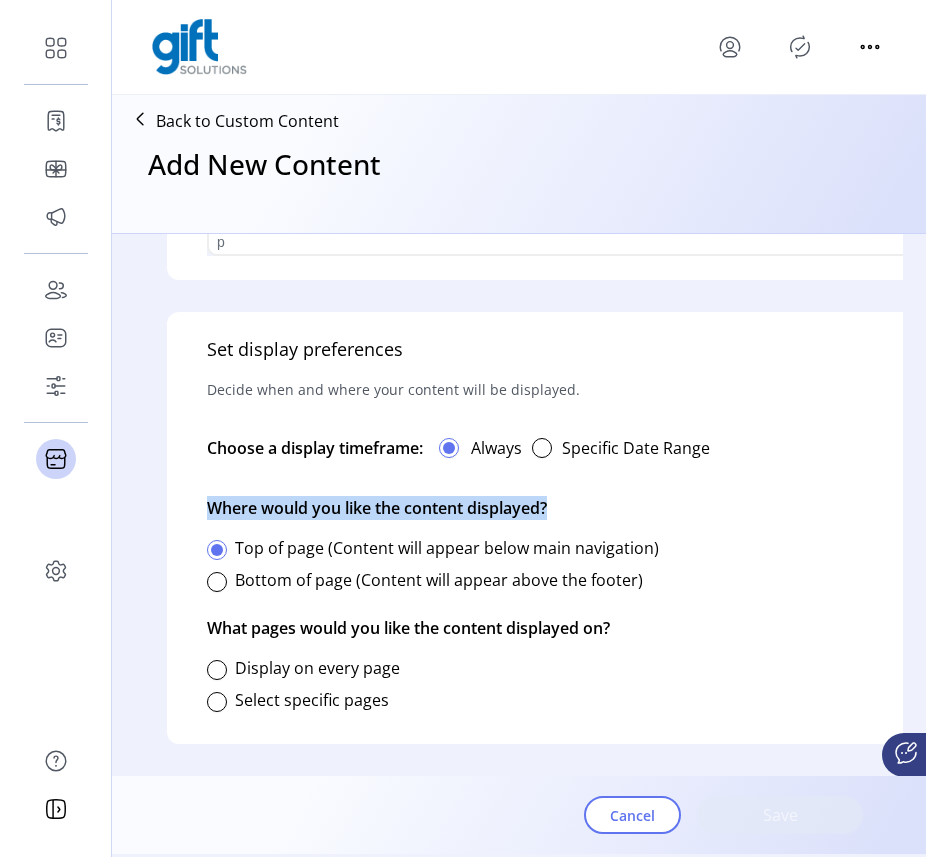 scroll, scrollTop: 11, scrollLeft: 6, axis: both 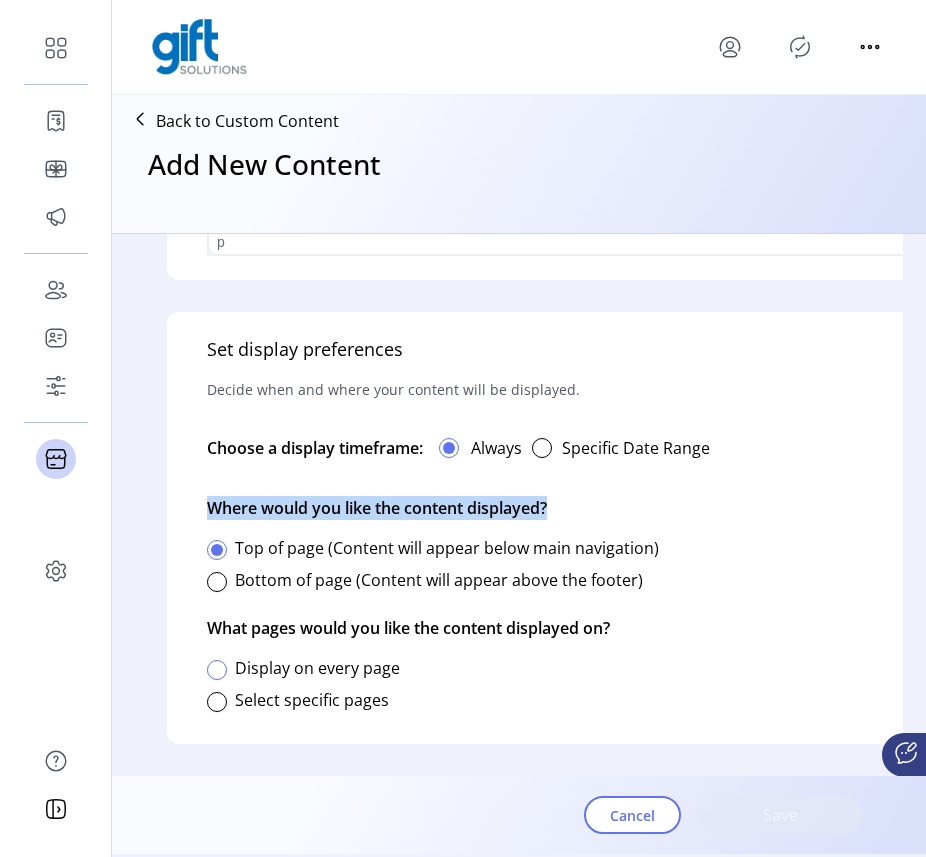 click 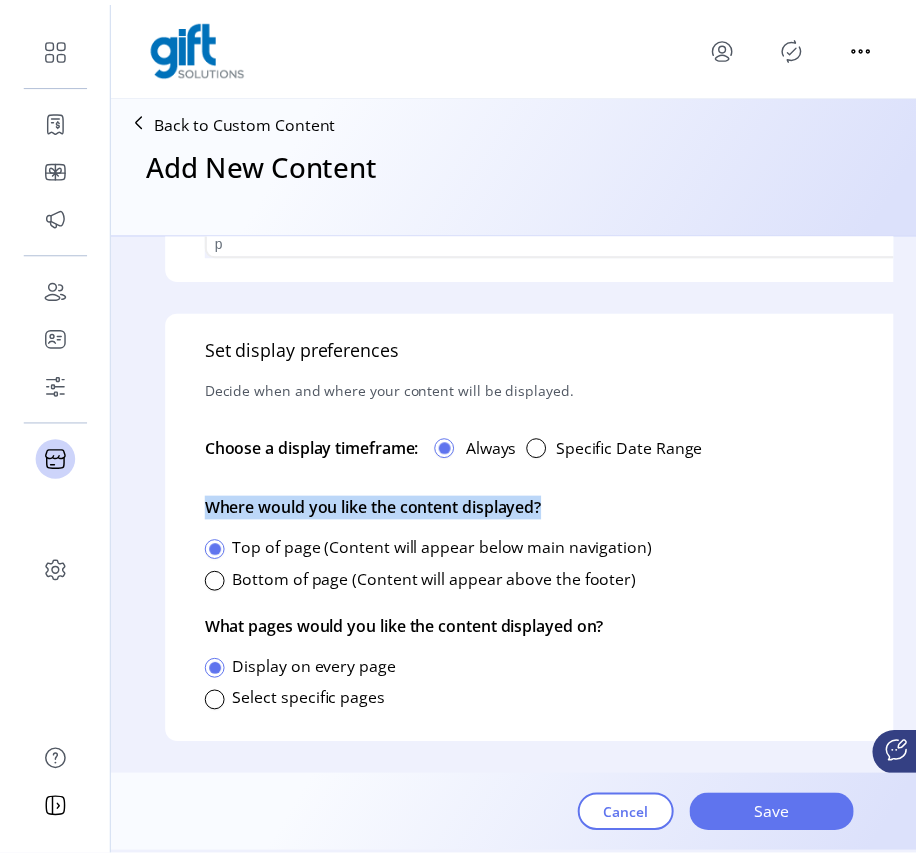 scroll, scrollTop: 11, scrollLeft: 6, axis: both 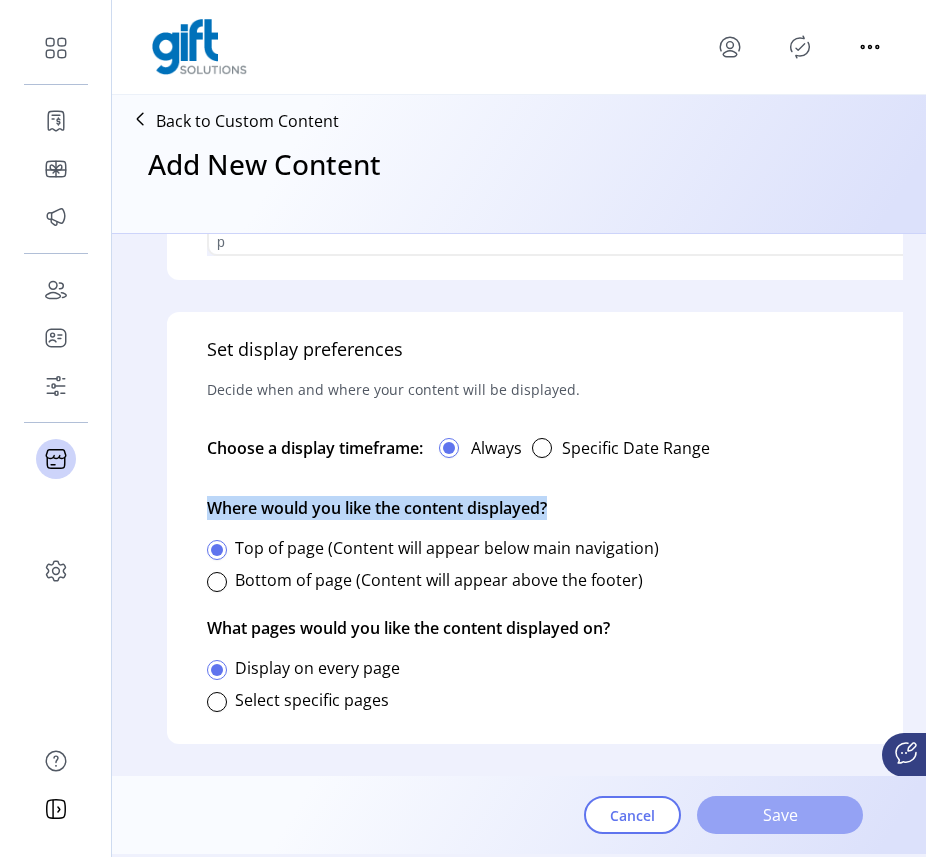 click on "Save" 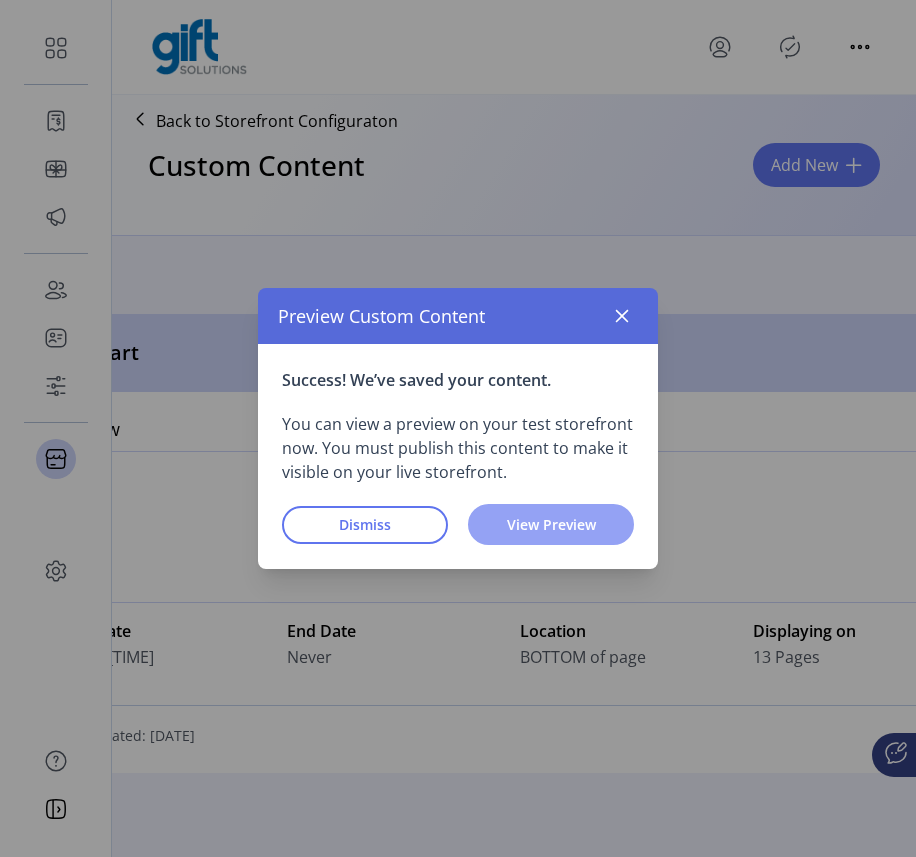 click on "View Preview" 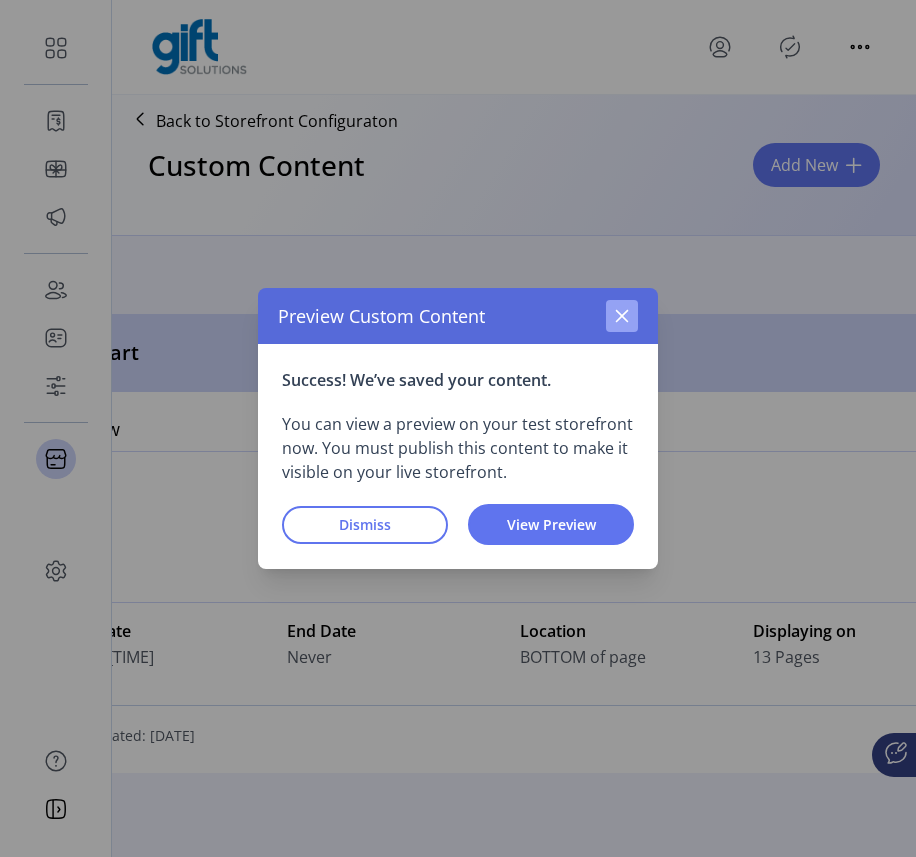 click 